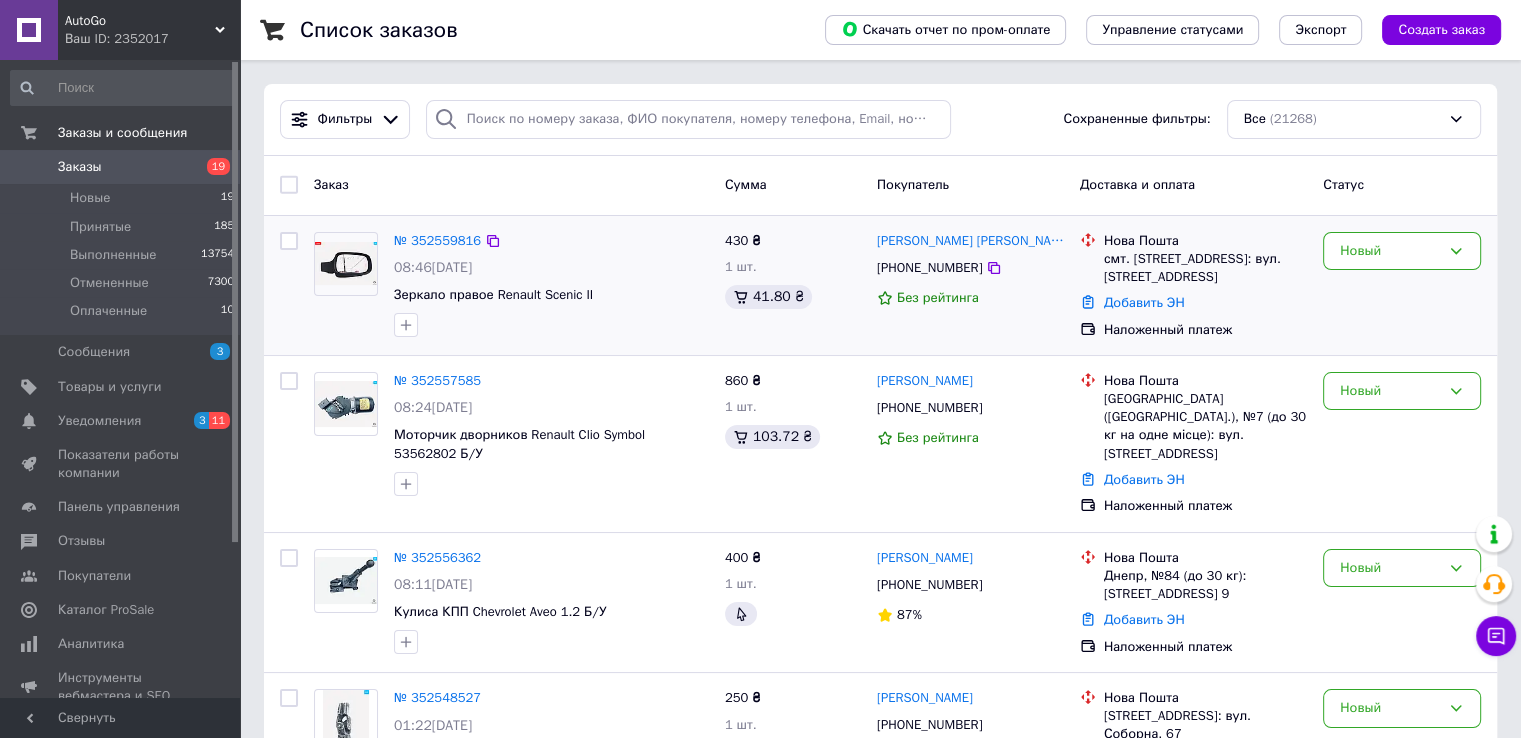 scroll, scrollTop: 200, scrollLeft: 0, axis: vertical 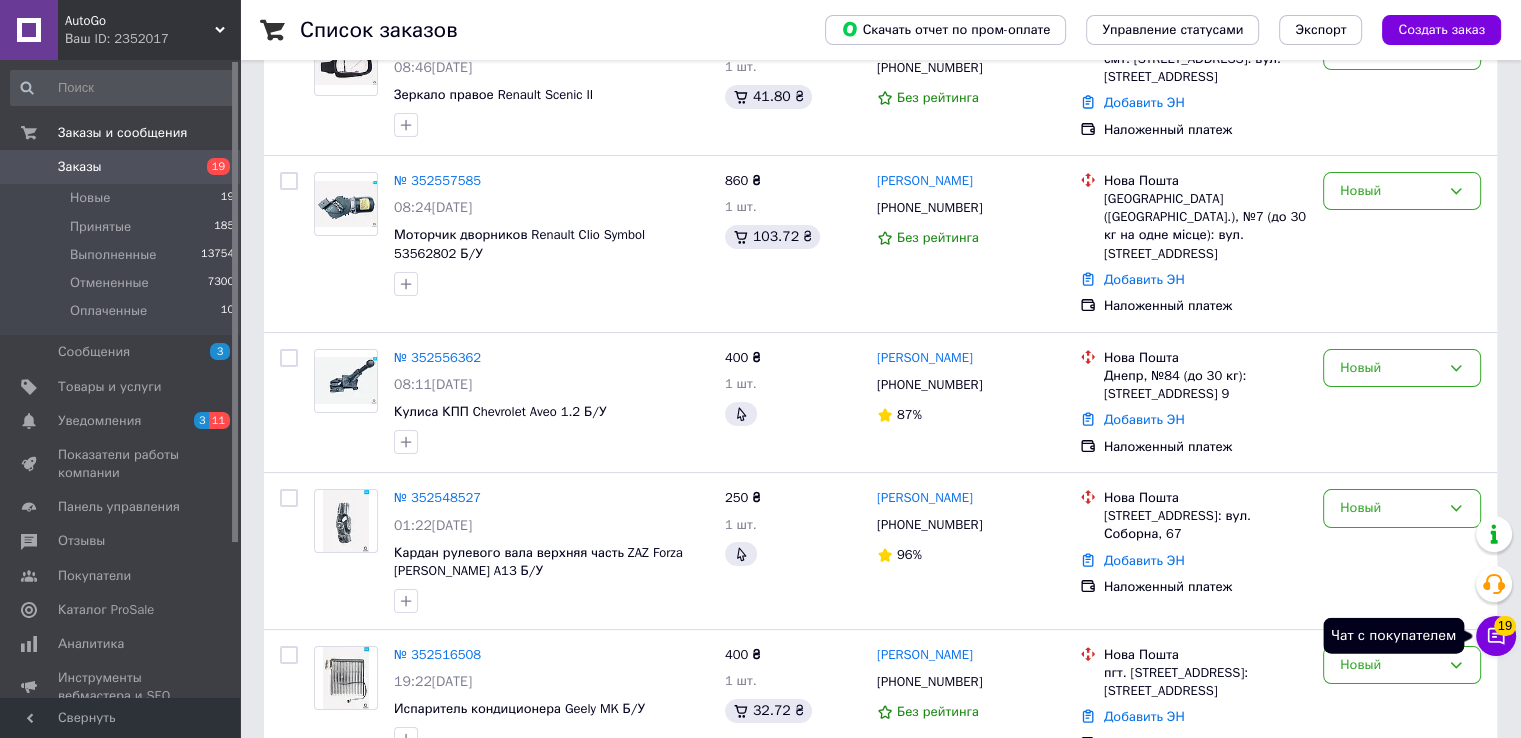 click on "Чат с покупателем 19" at bounding box center (1496, 636) 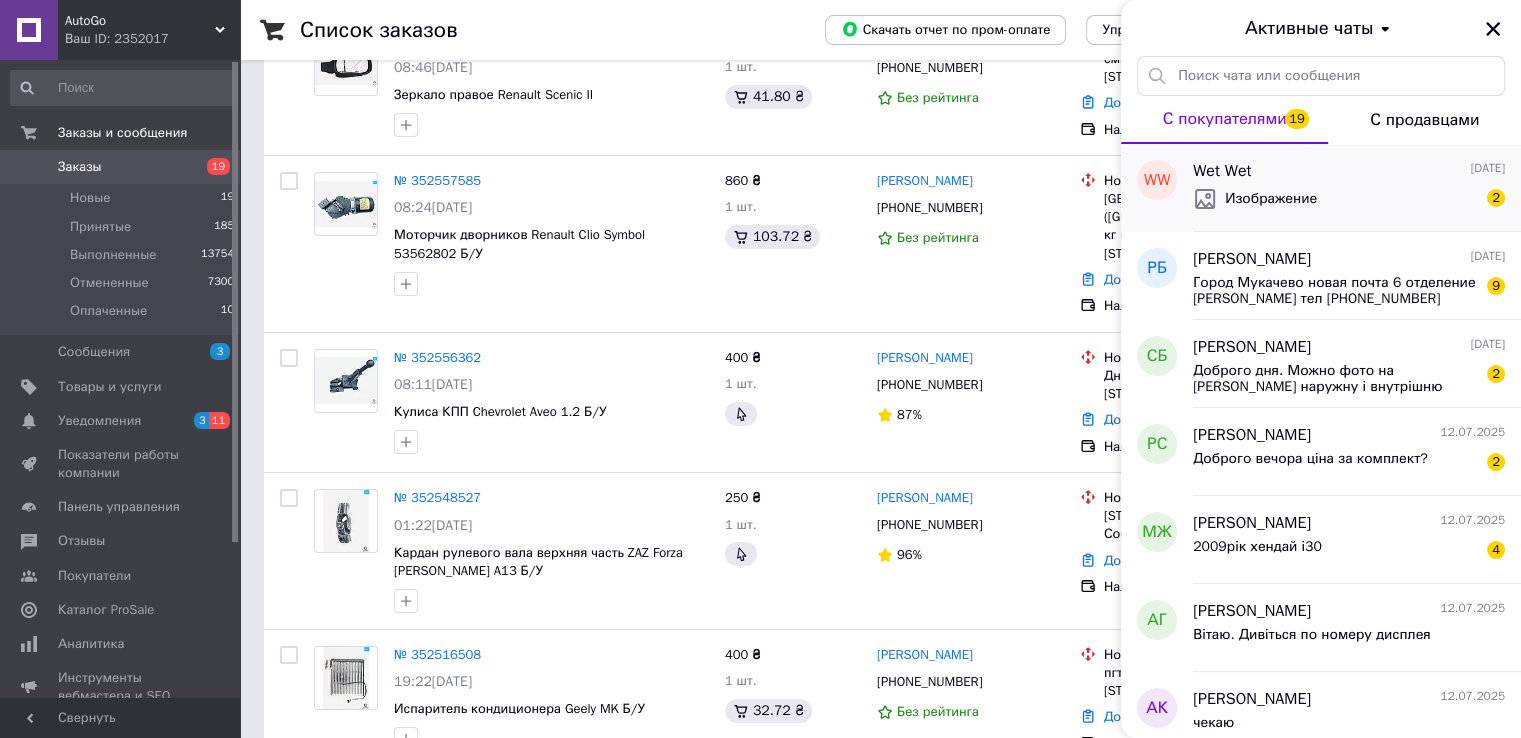 click on "Изображение" at bounding box center [1271, 199] 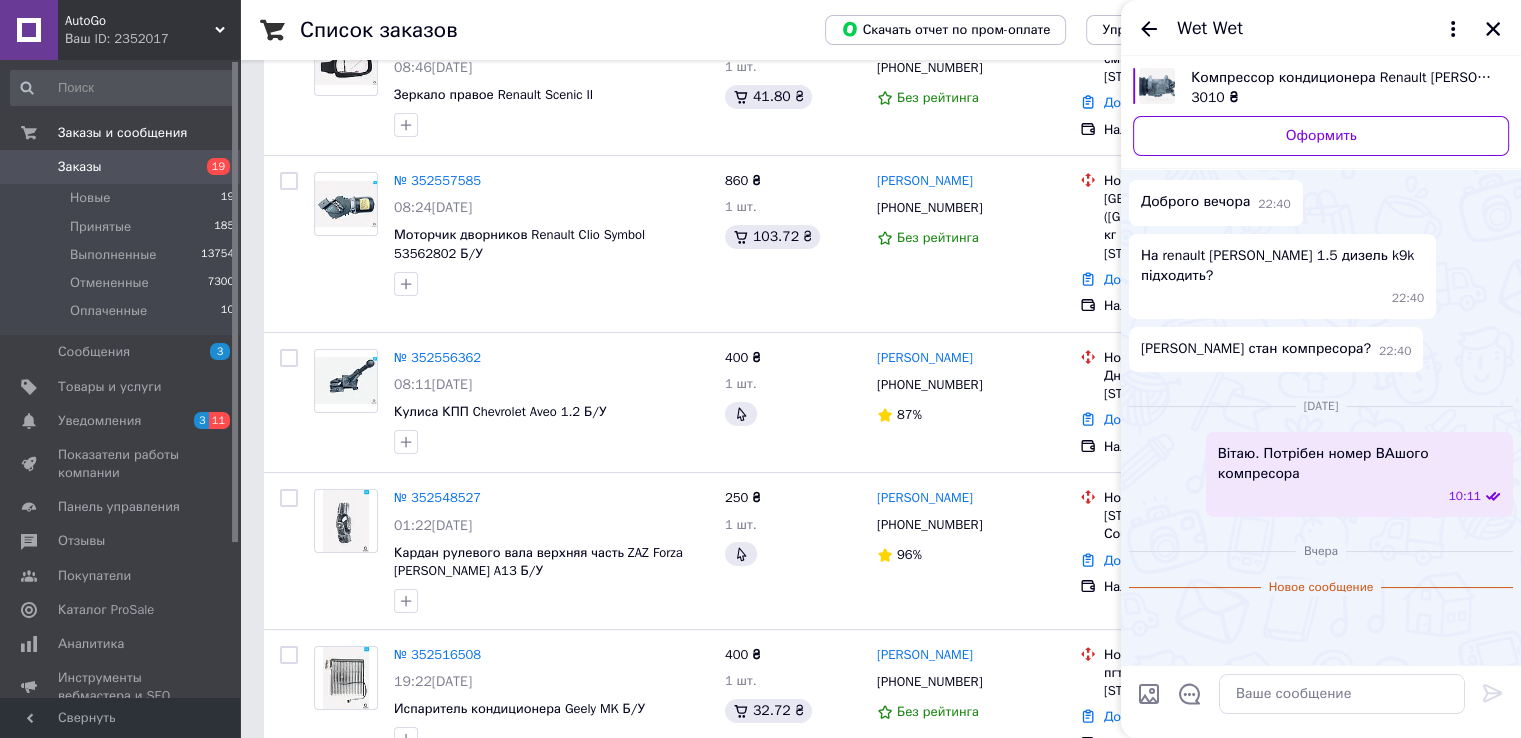 scroll, scrollTop: 431, scrollLeft: 0, axis: vertical 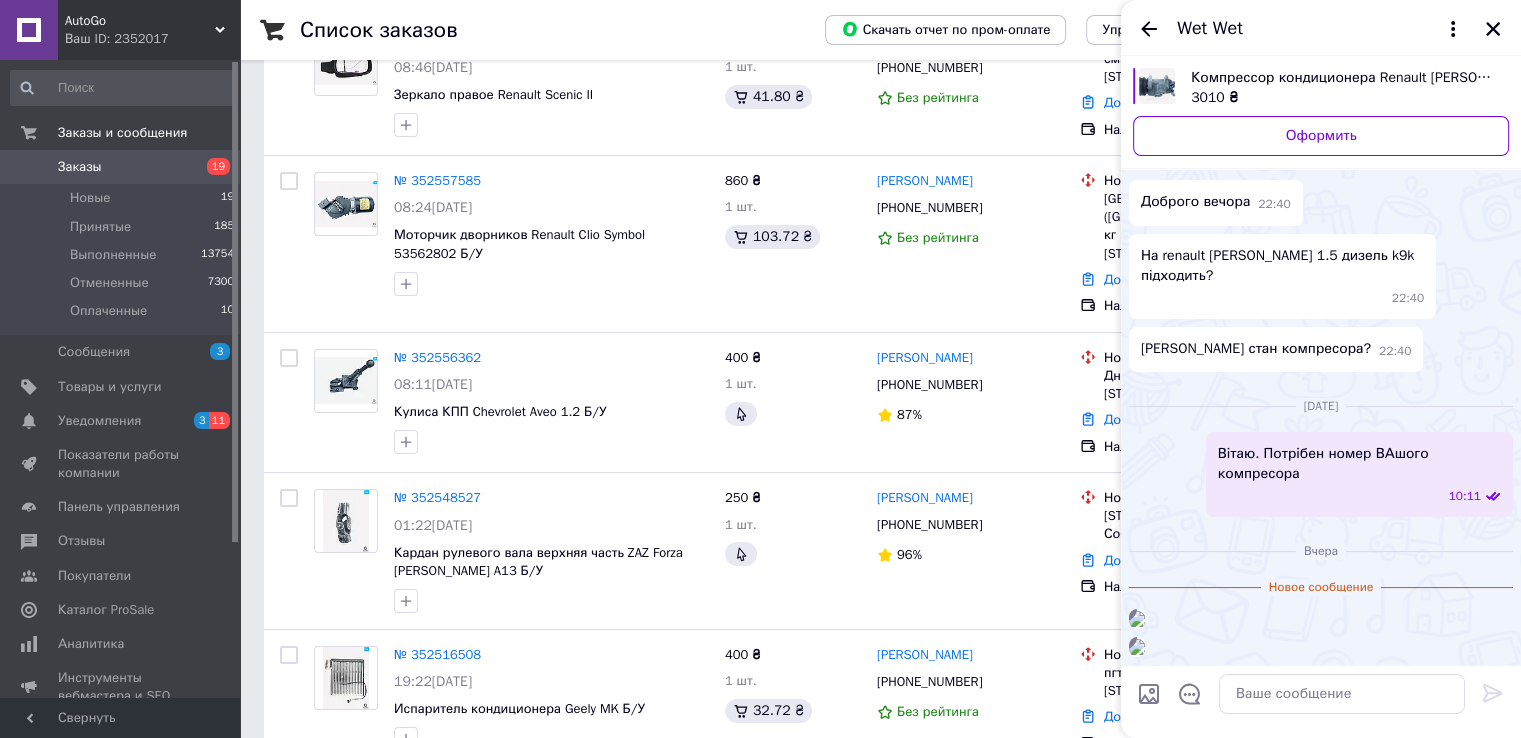 click at bounding box center (1137, 619) 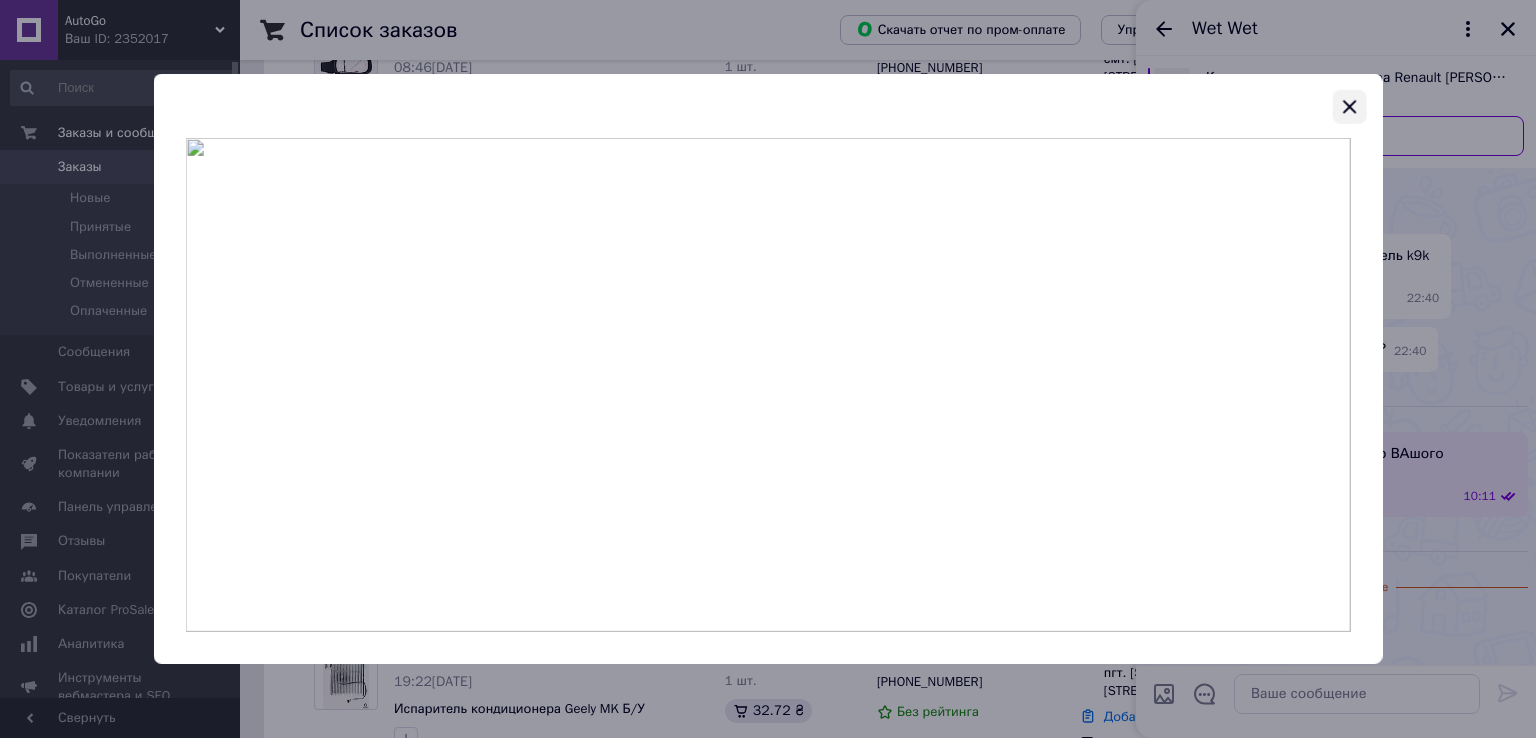 click 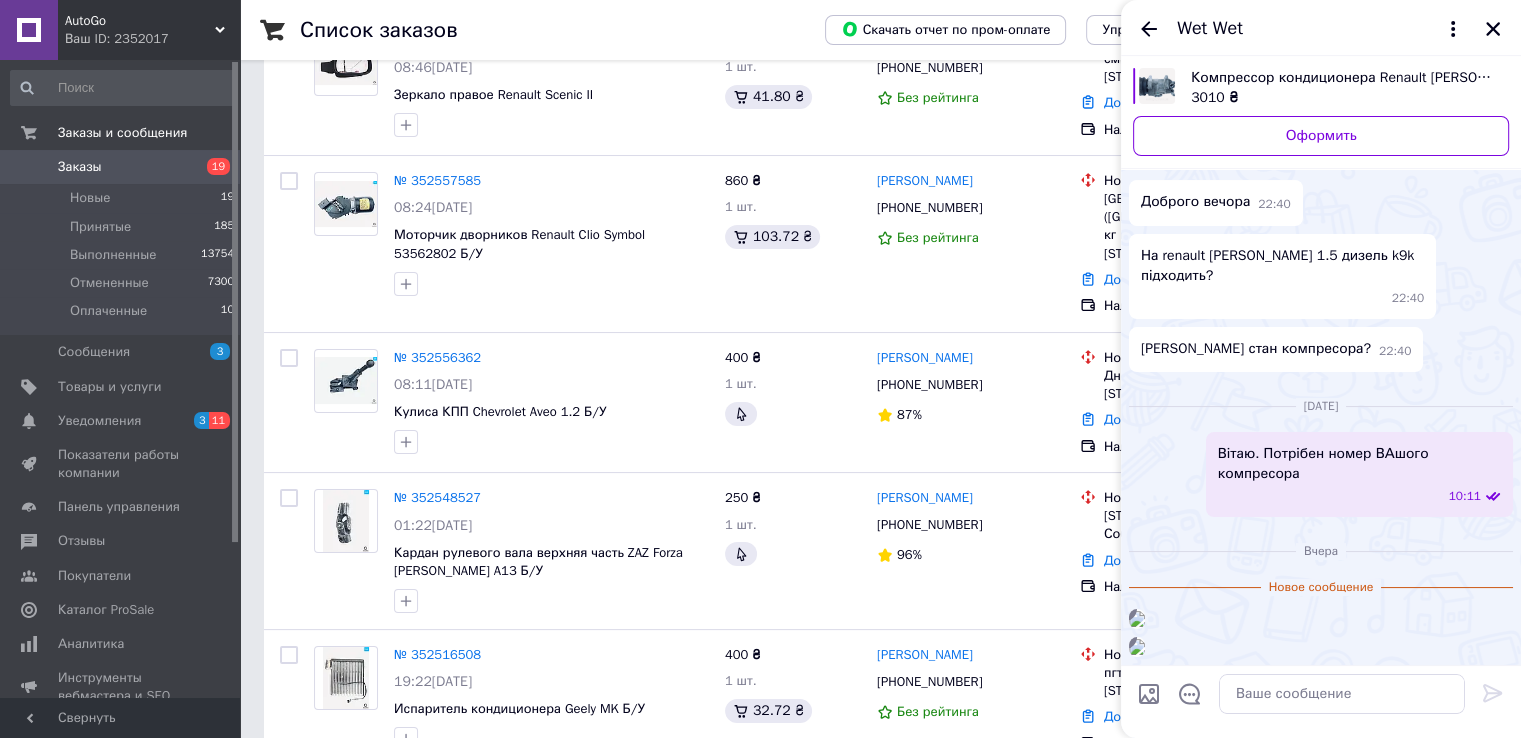 click at bounding box center [1137, 647] 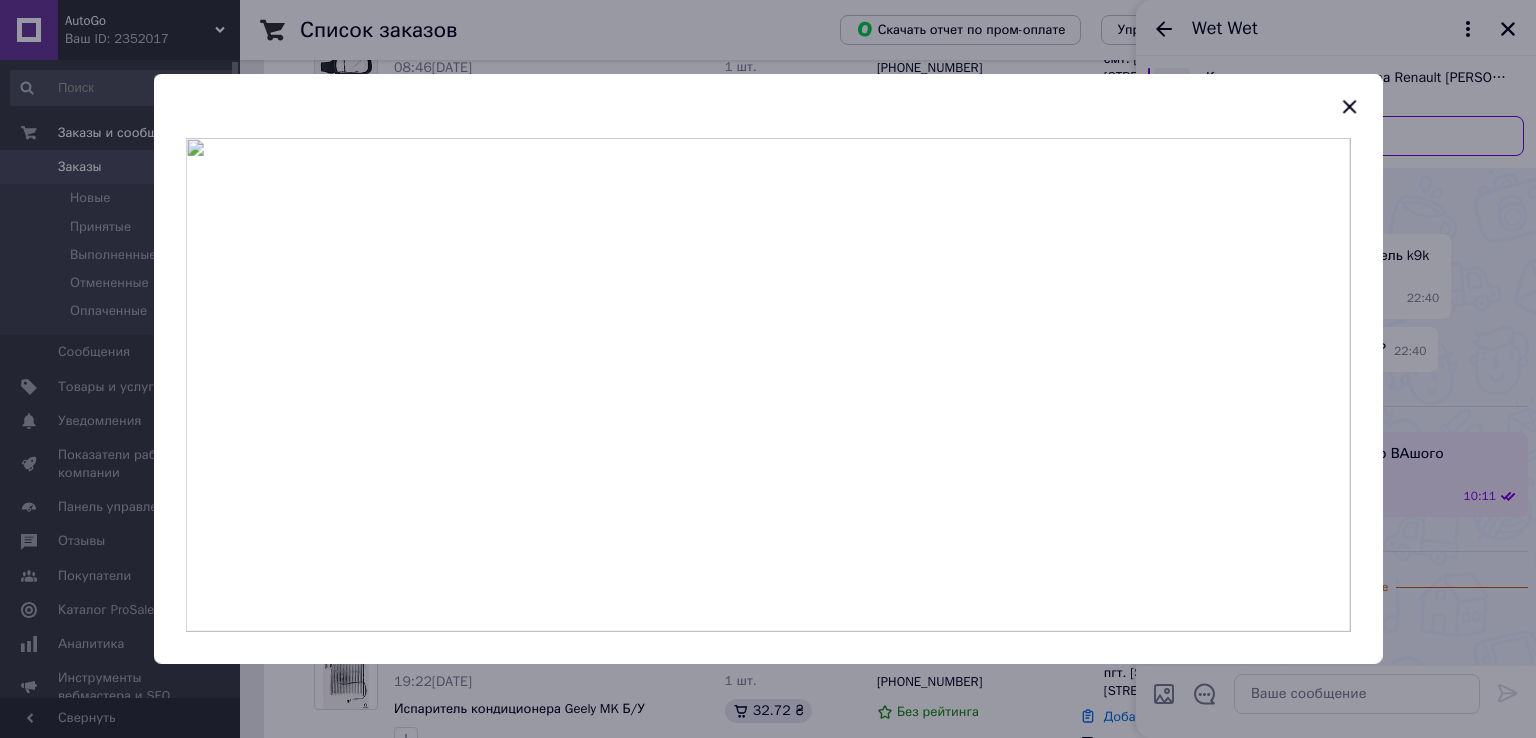 click 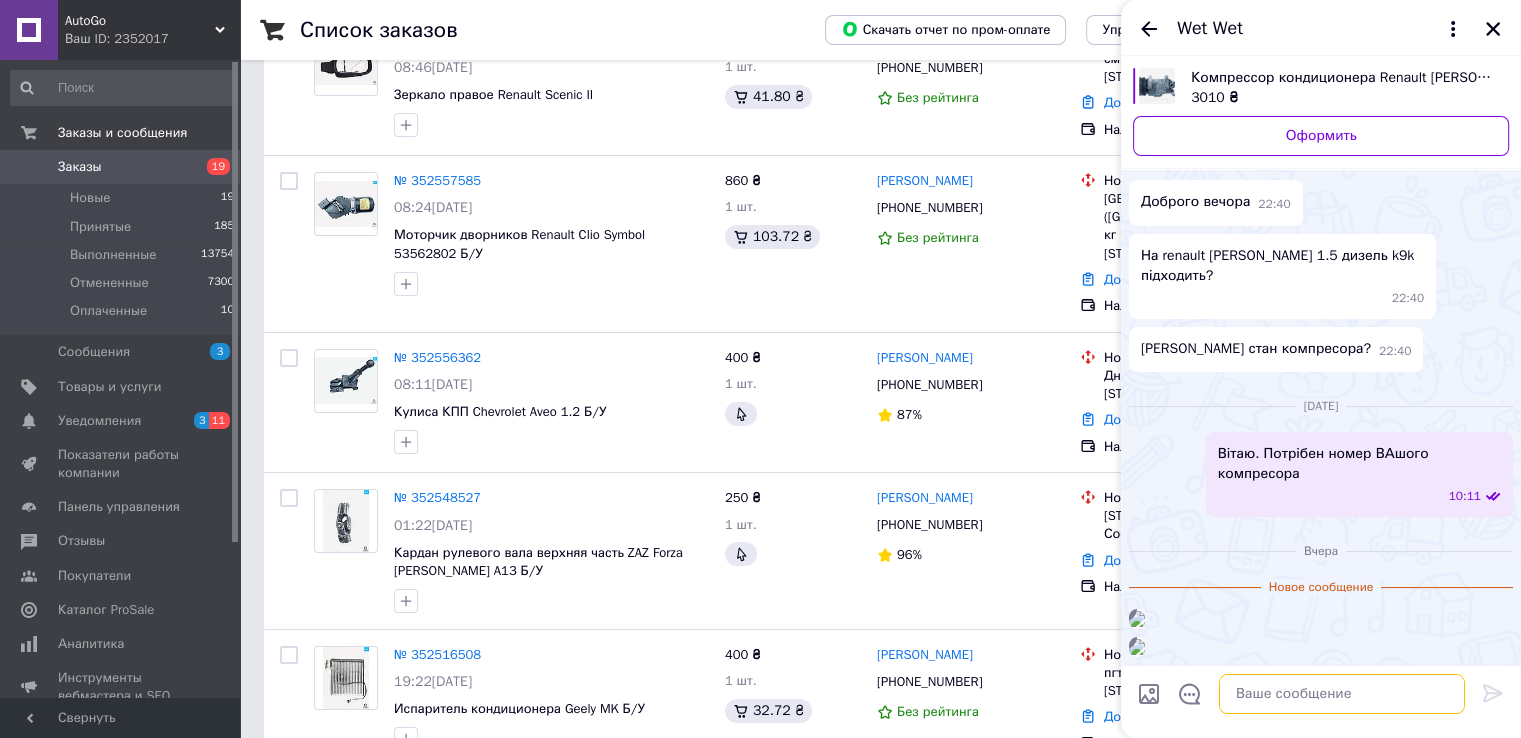 click at bounding box center [1342, 694] 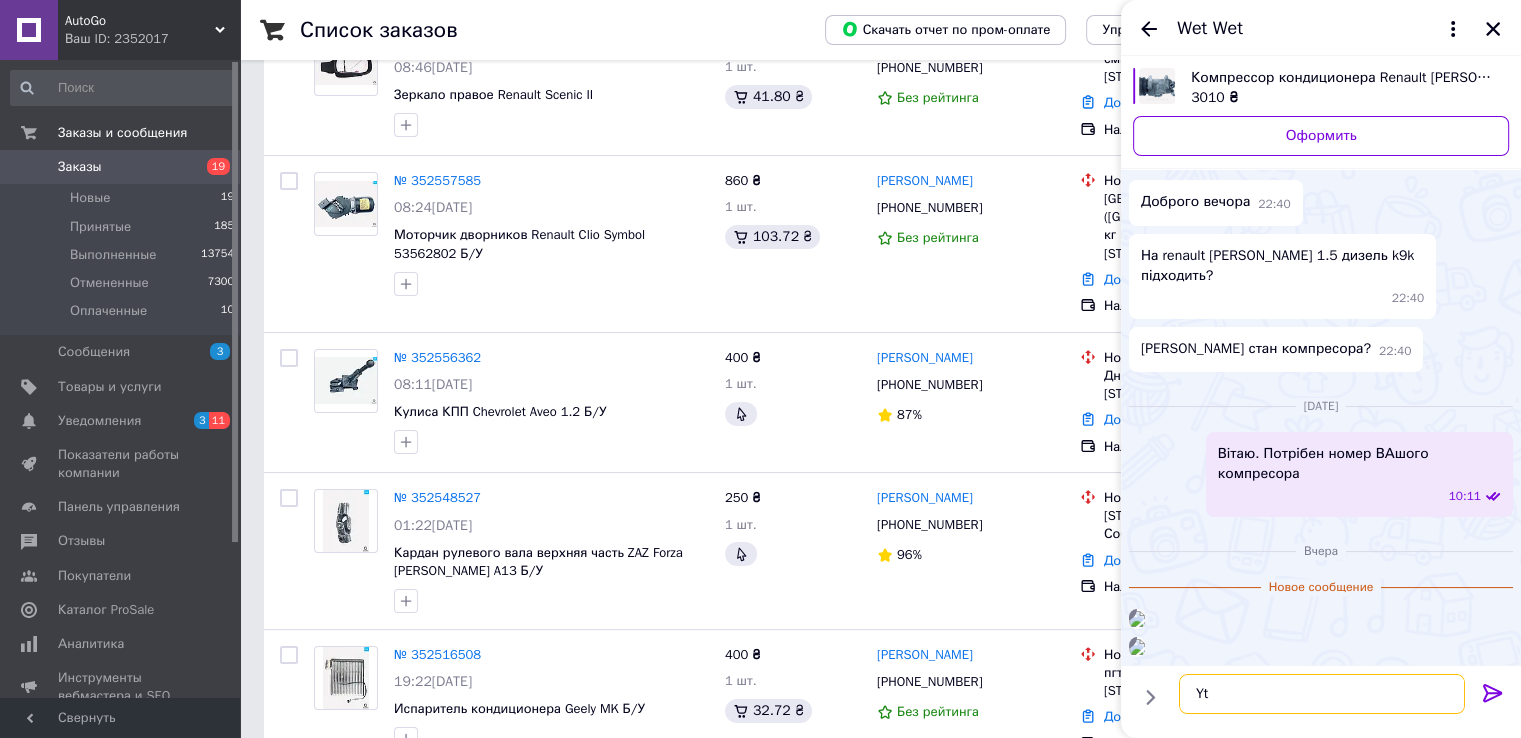 type on "Y" 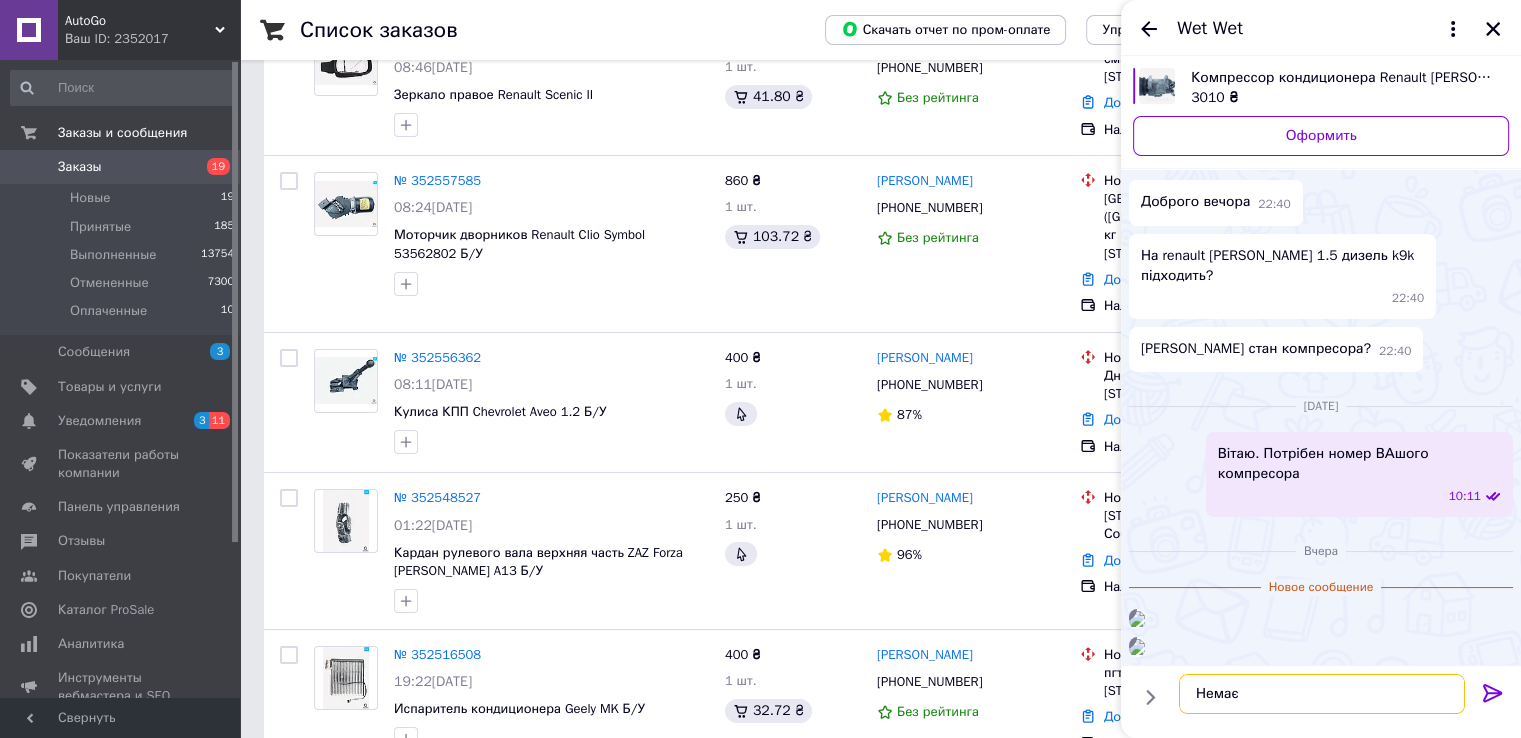 type on "Немає" 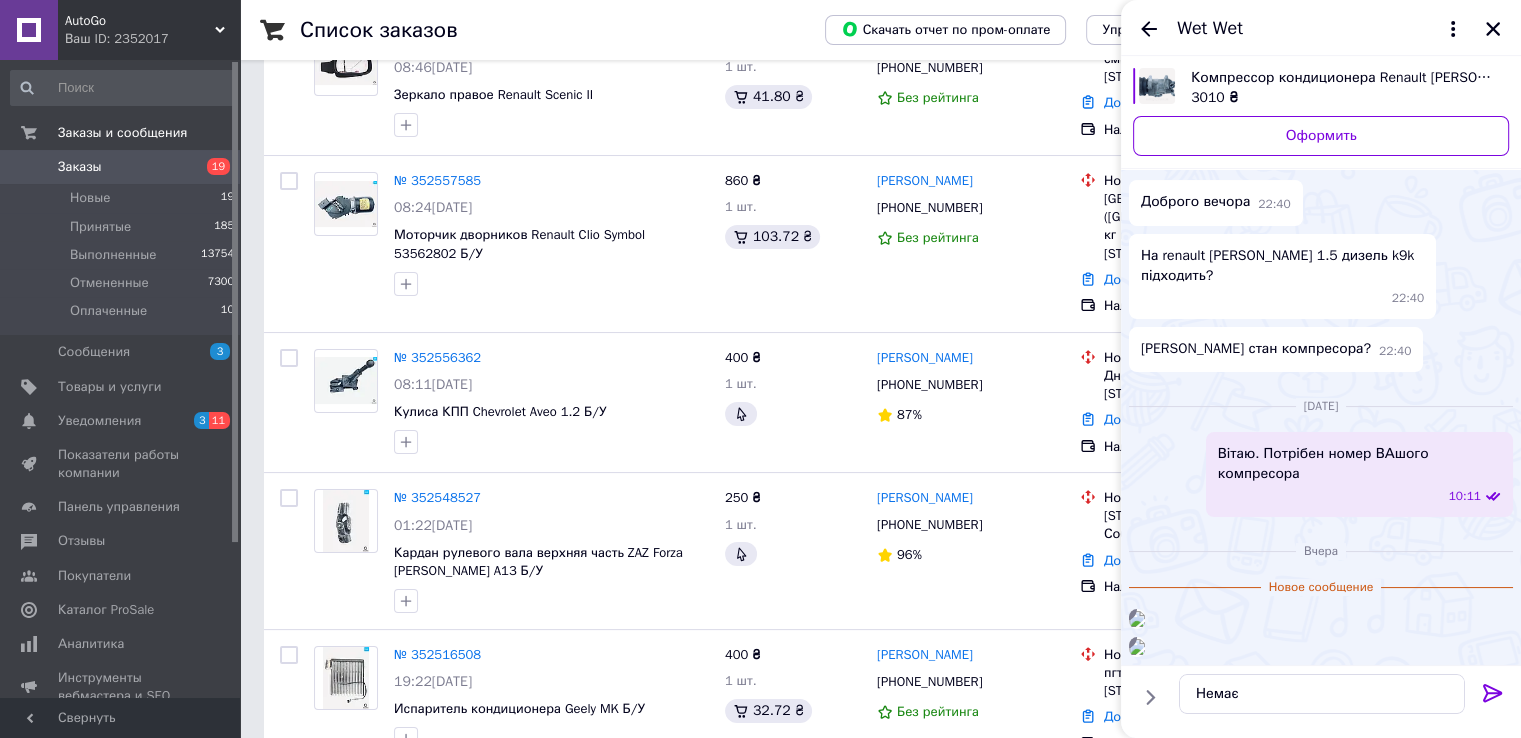 click 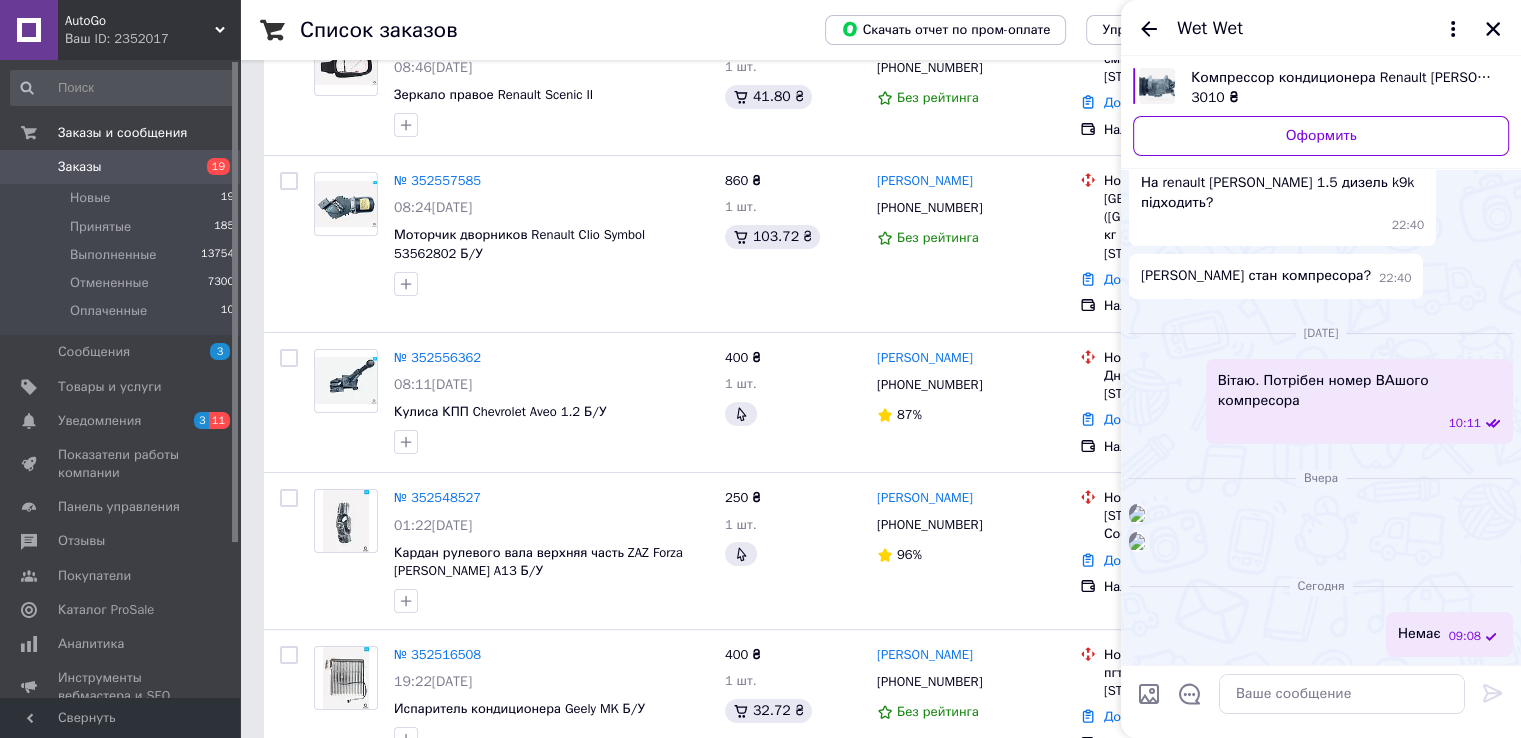 scroll, scrollTop: 504, scrollLeft: 0, axis: vertical 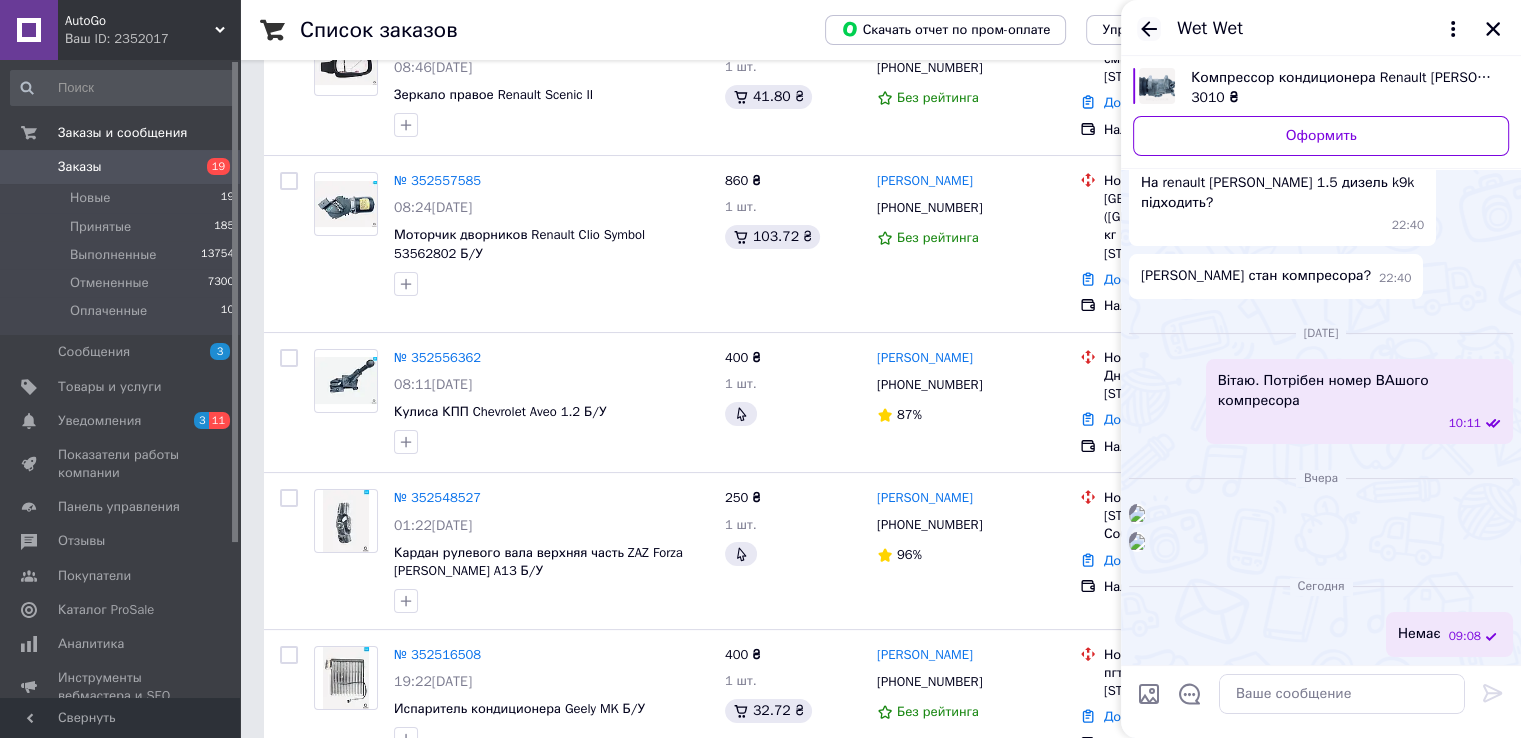click 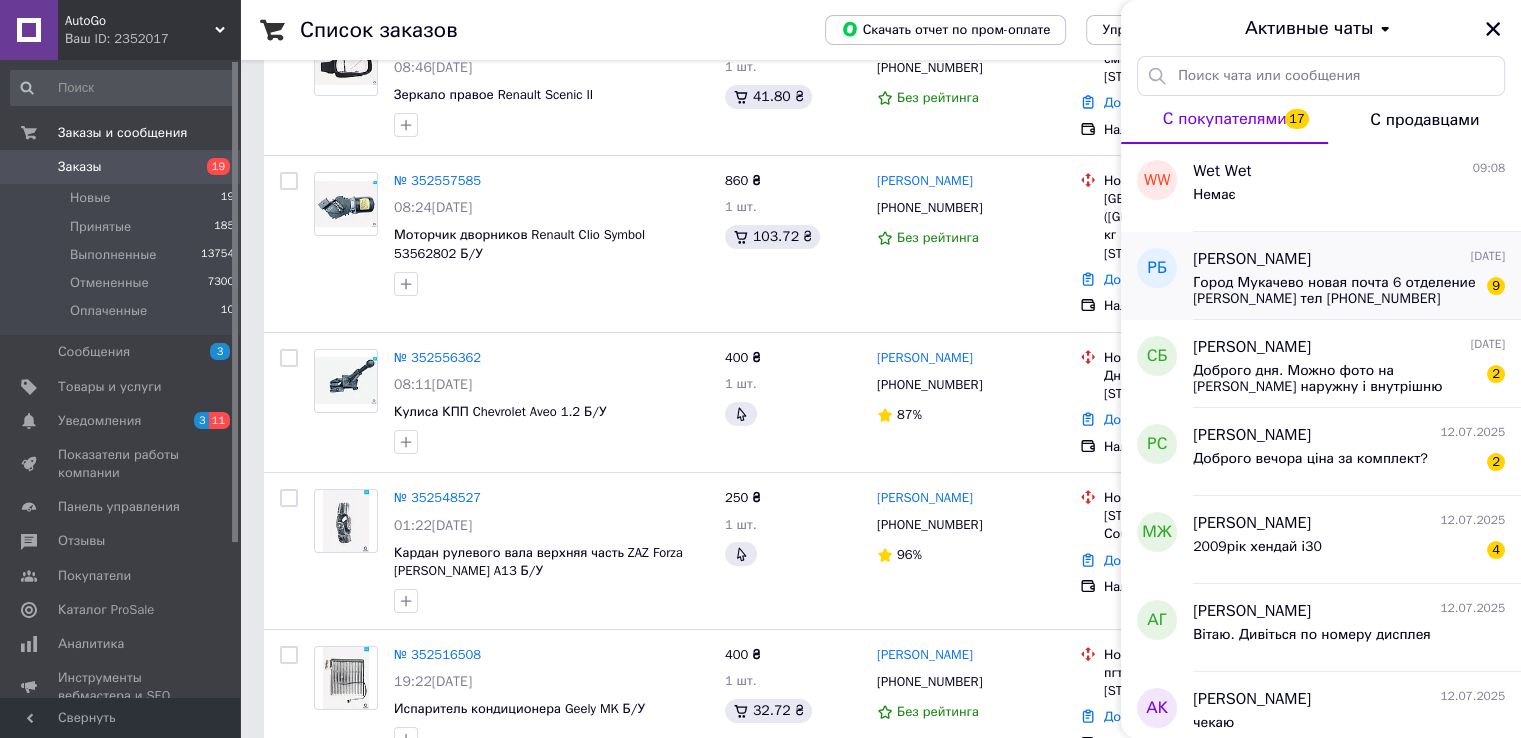 click on "Город Мукачево новая почта 6 отделение [PERSON_NAME] тел [PHONE_NUMBER]" at bounding box center (1335, 291) 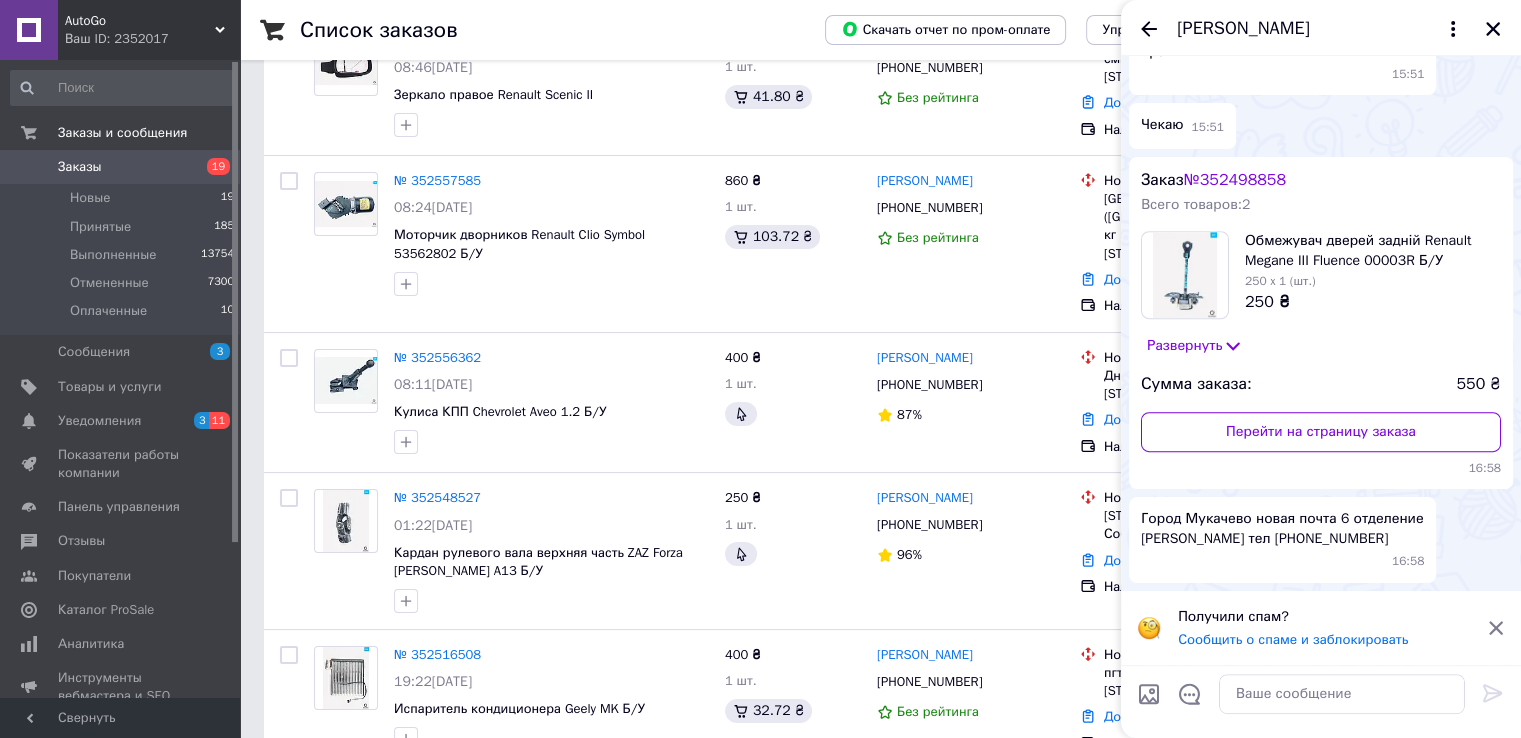 scroll, scrollTop: 857, scrollLeft: 0, axis: vertical 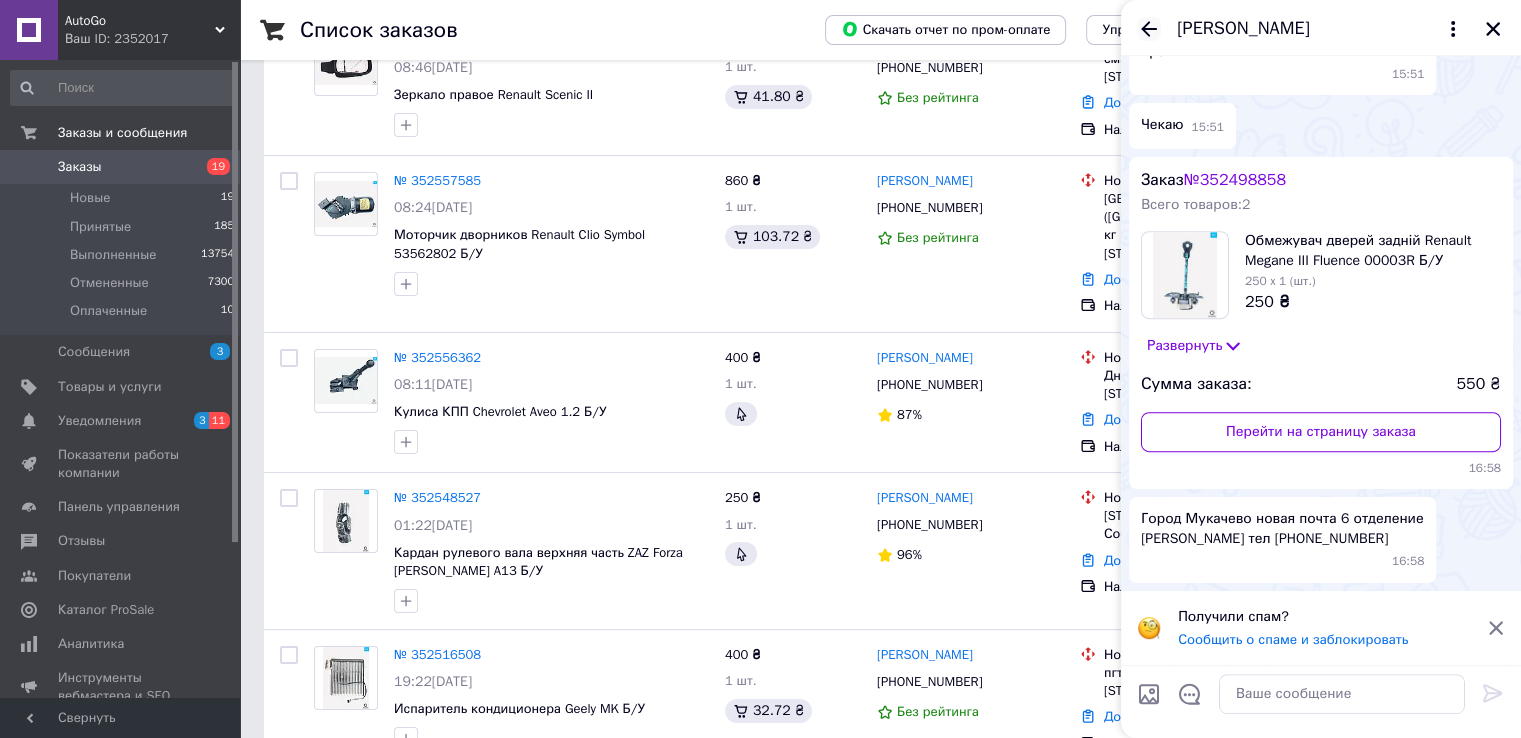 click 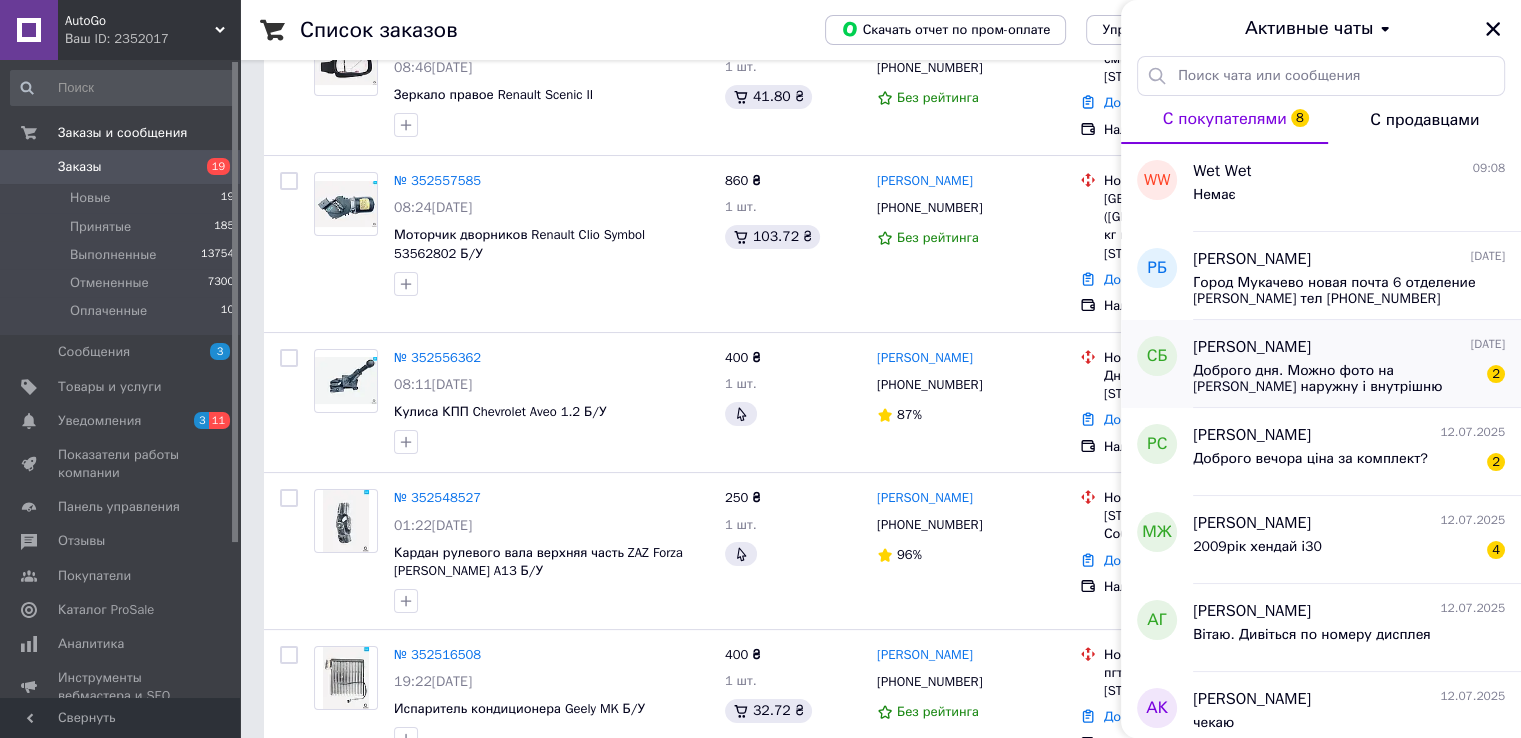 click on "Доброго дня. Можно фото на [PERSON_NAME] наружну і внутрішню сторони біль детально. 097 780 34 28" at bounding box center (1335, 379) 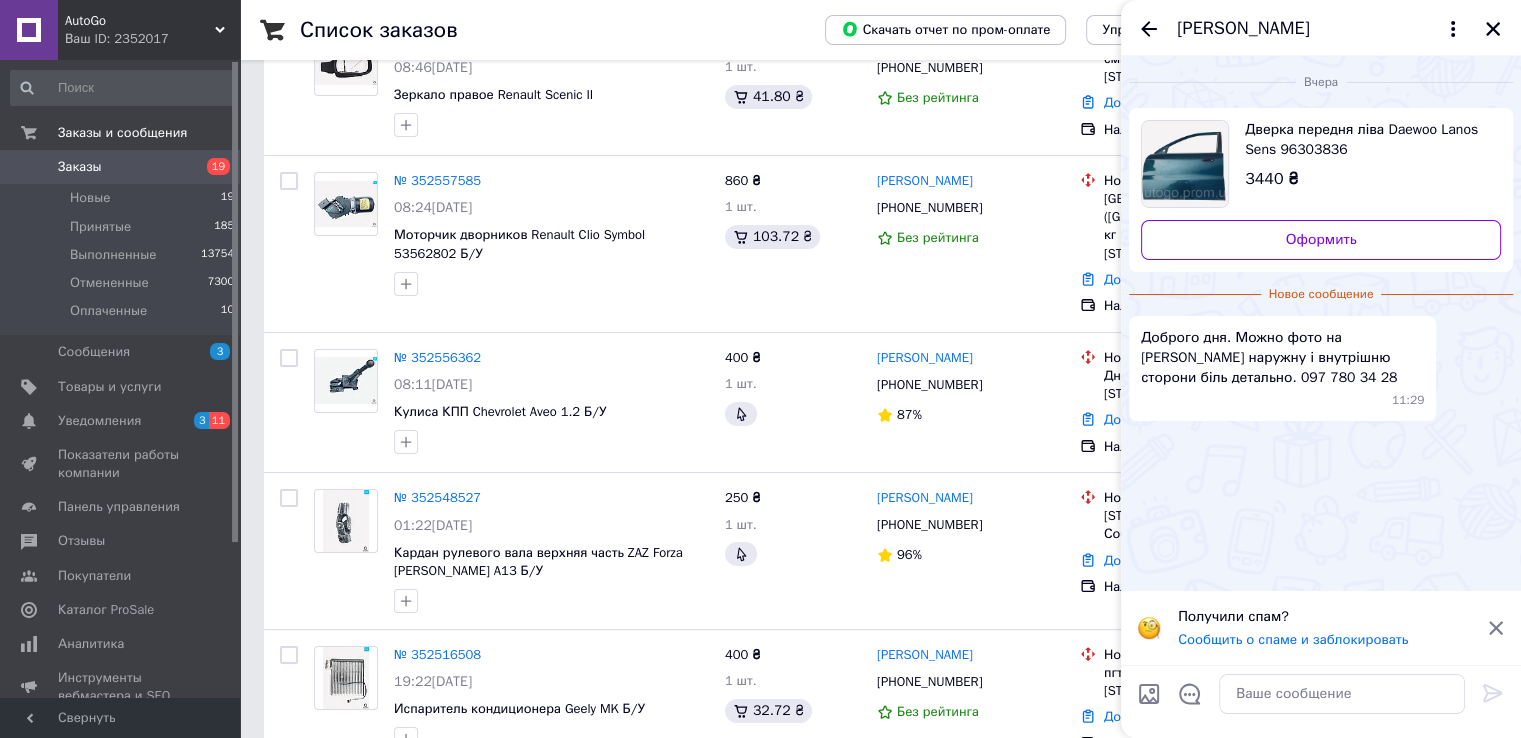 click on "Дверка передня ліва Daewoo Lanos Sens 96303836" at bounding box center [1365, 140] 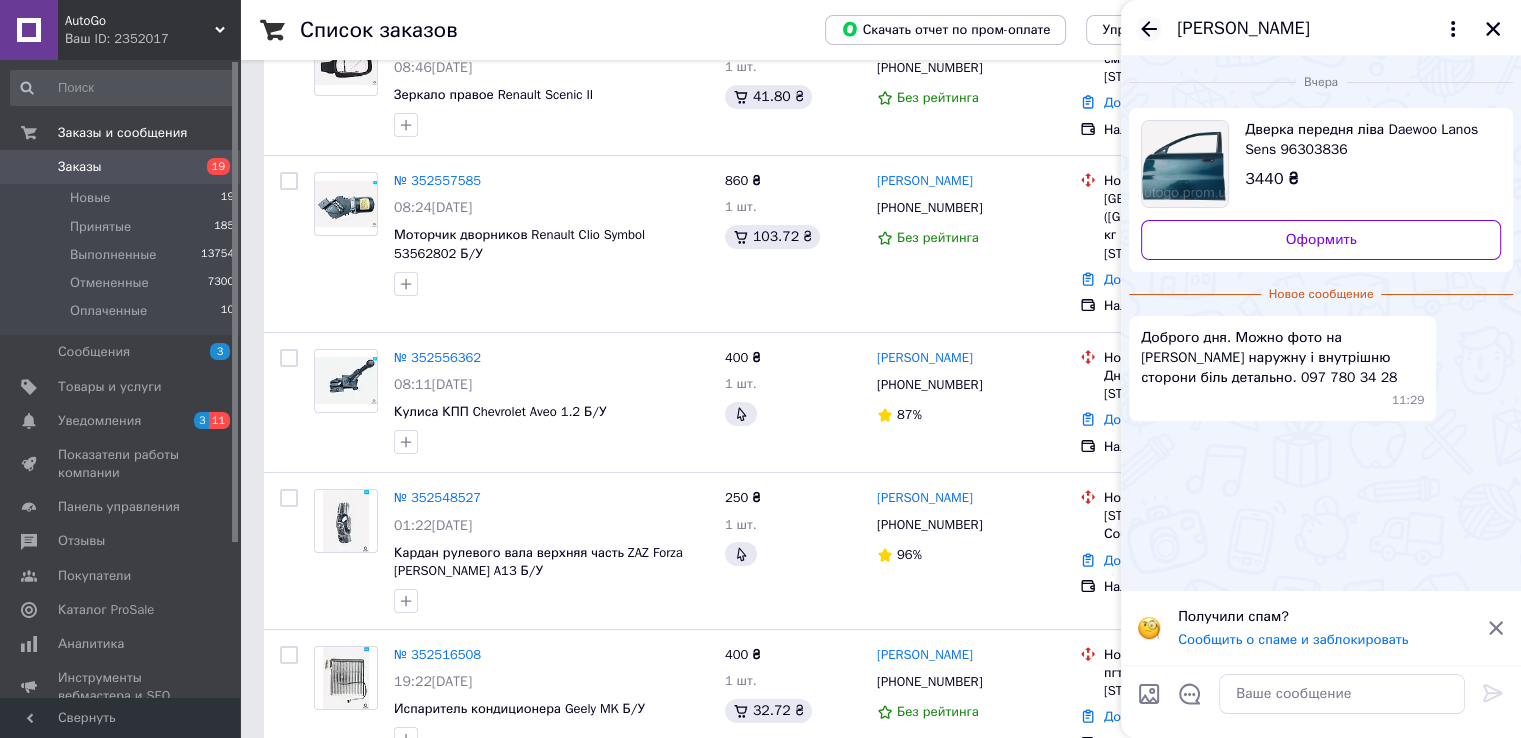 click 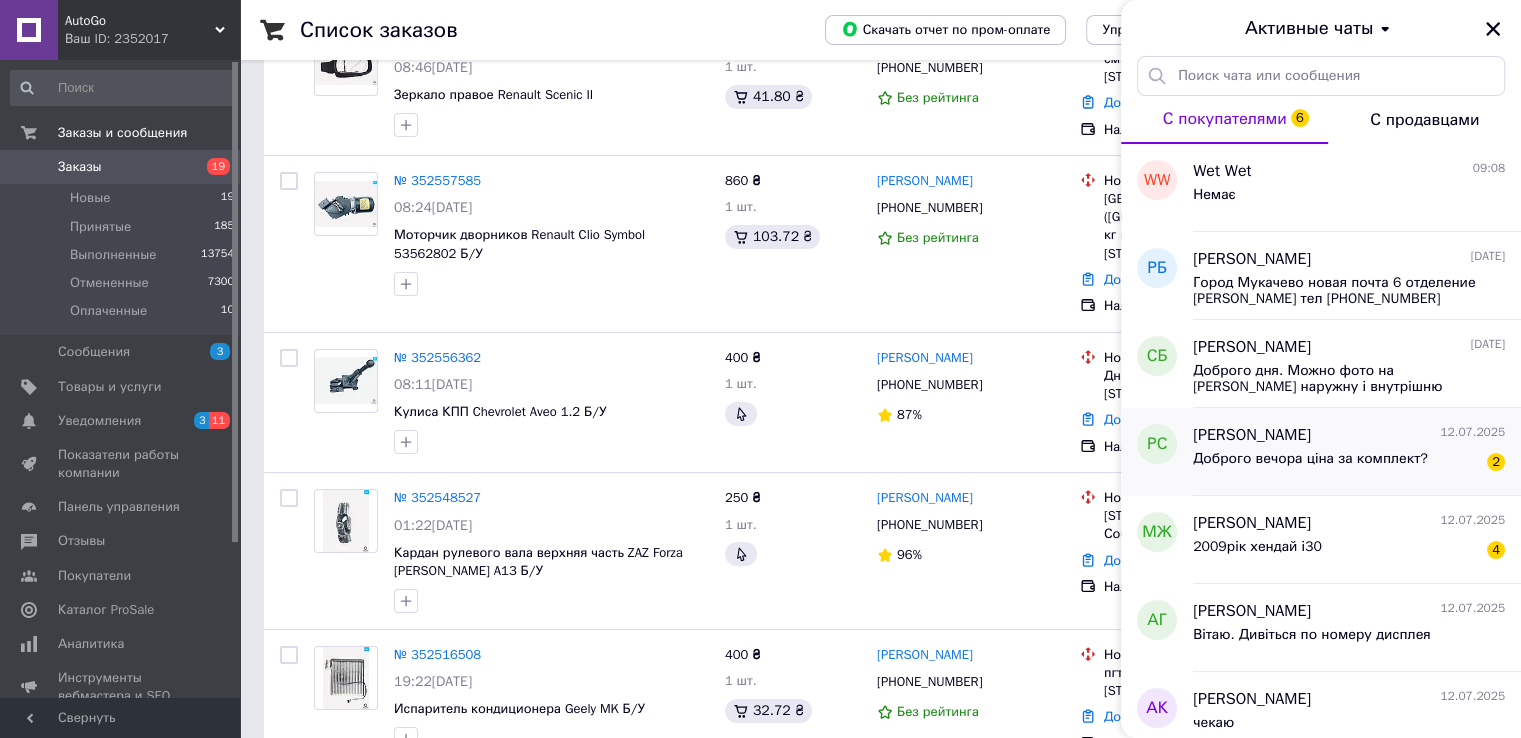 click on "[PERSON_NAME]" at bounding box center (1252, 435) 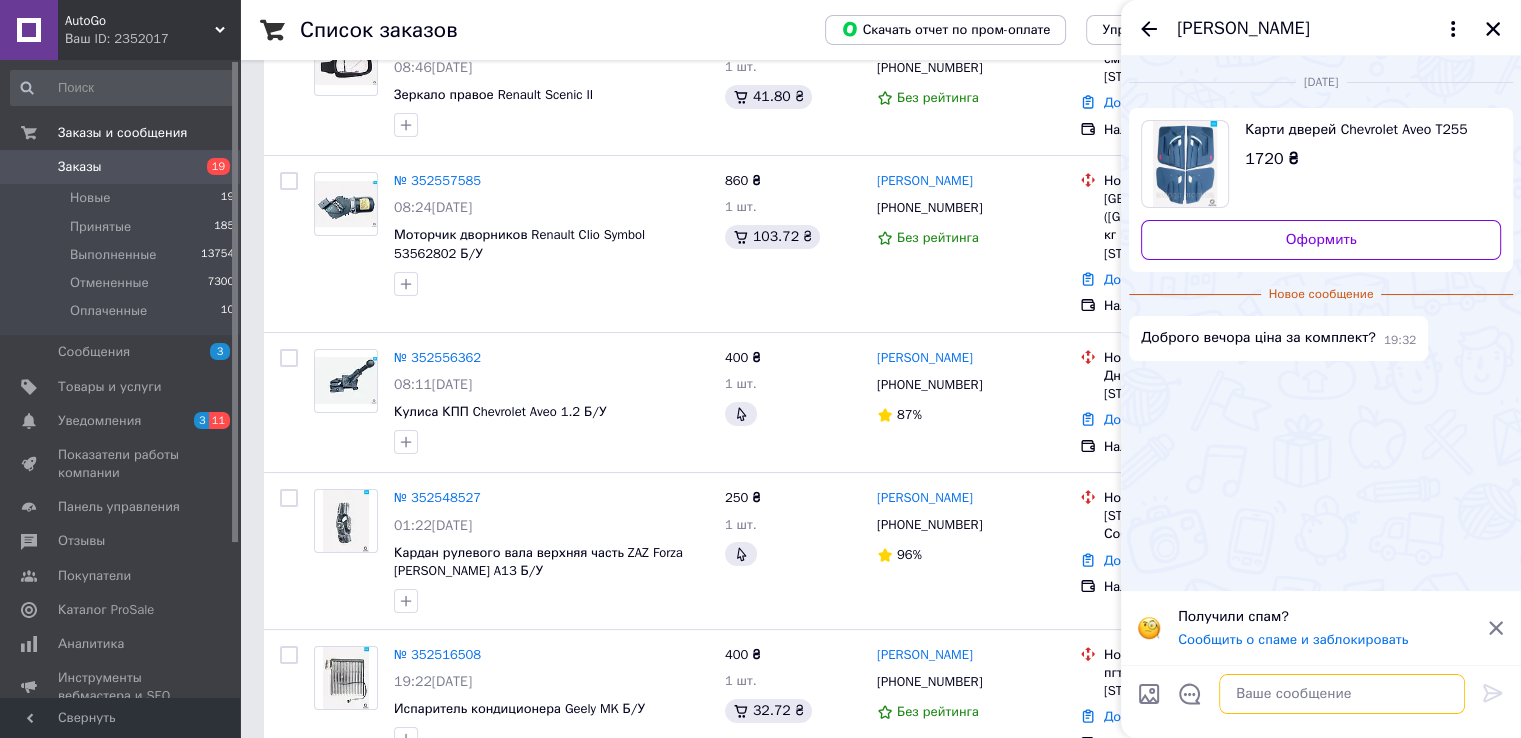 click at bounding box center (1342, 694) 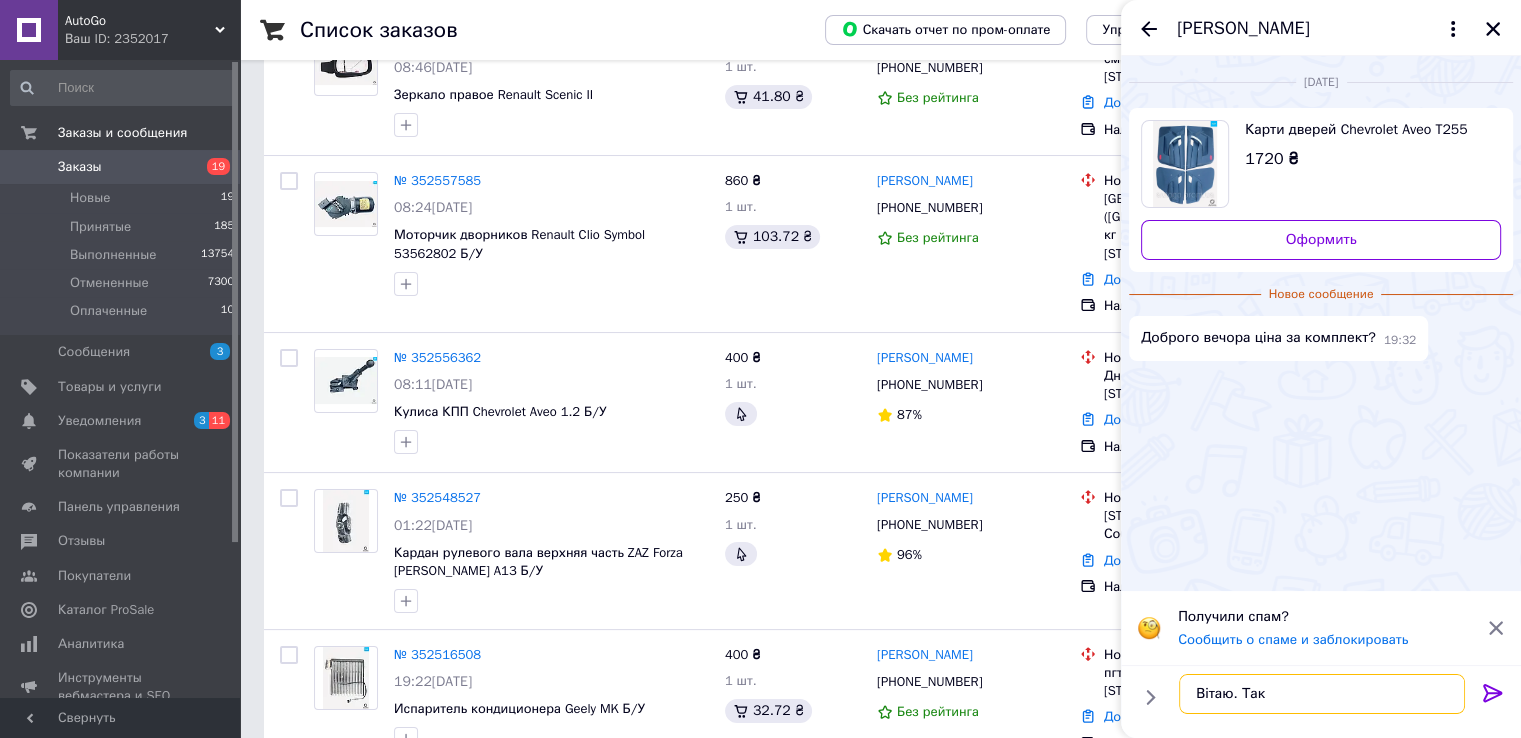 type on "Вітаю. Так" 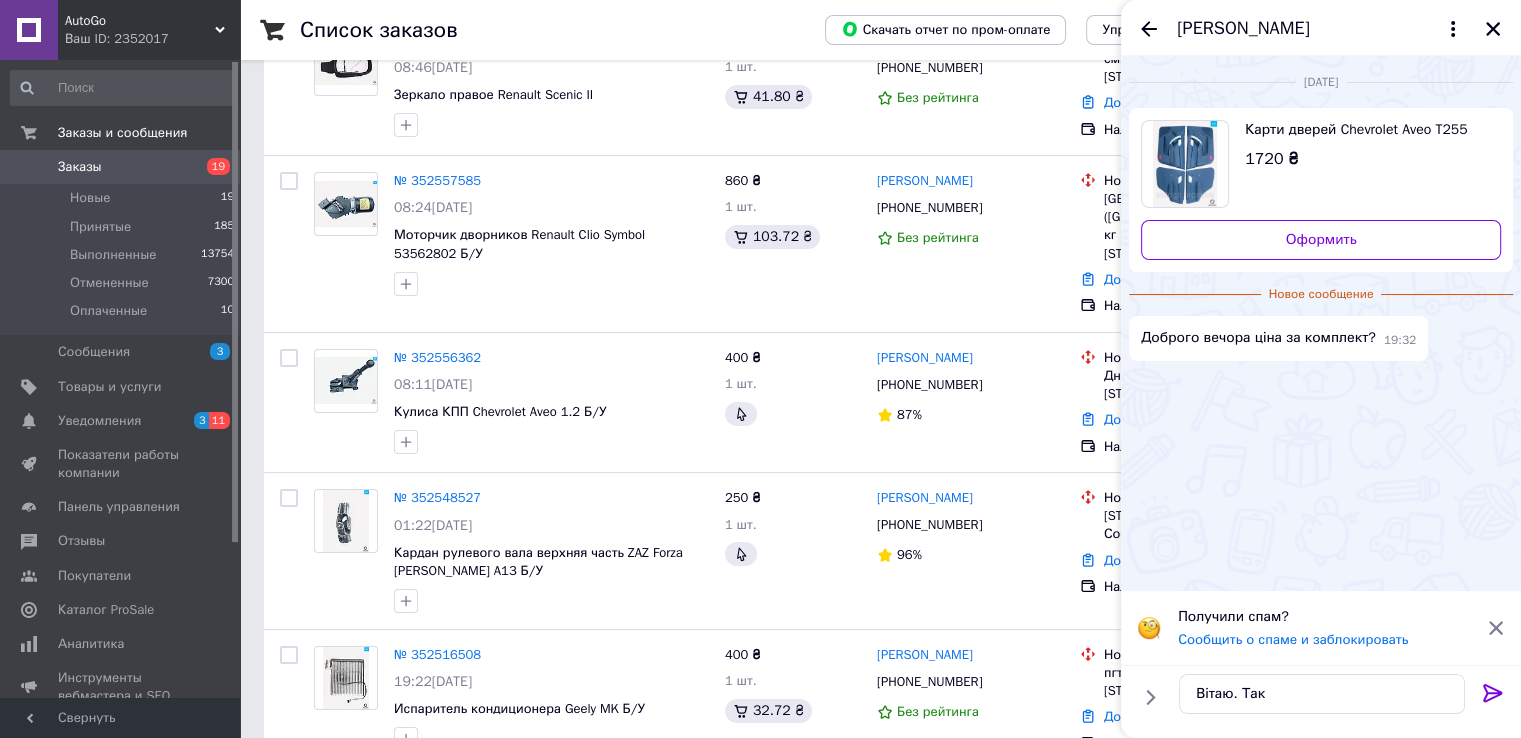 click 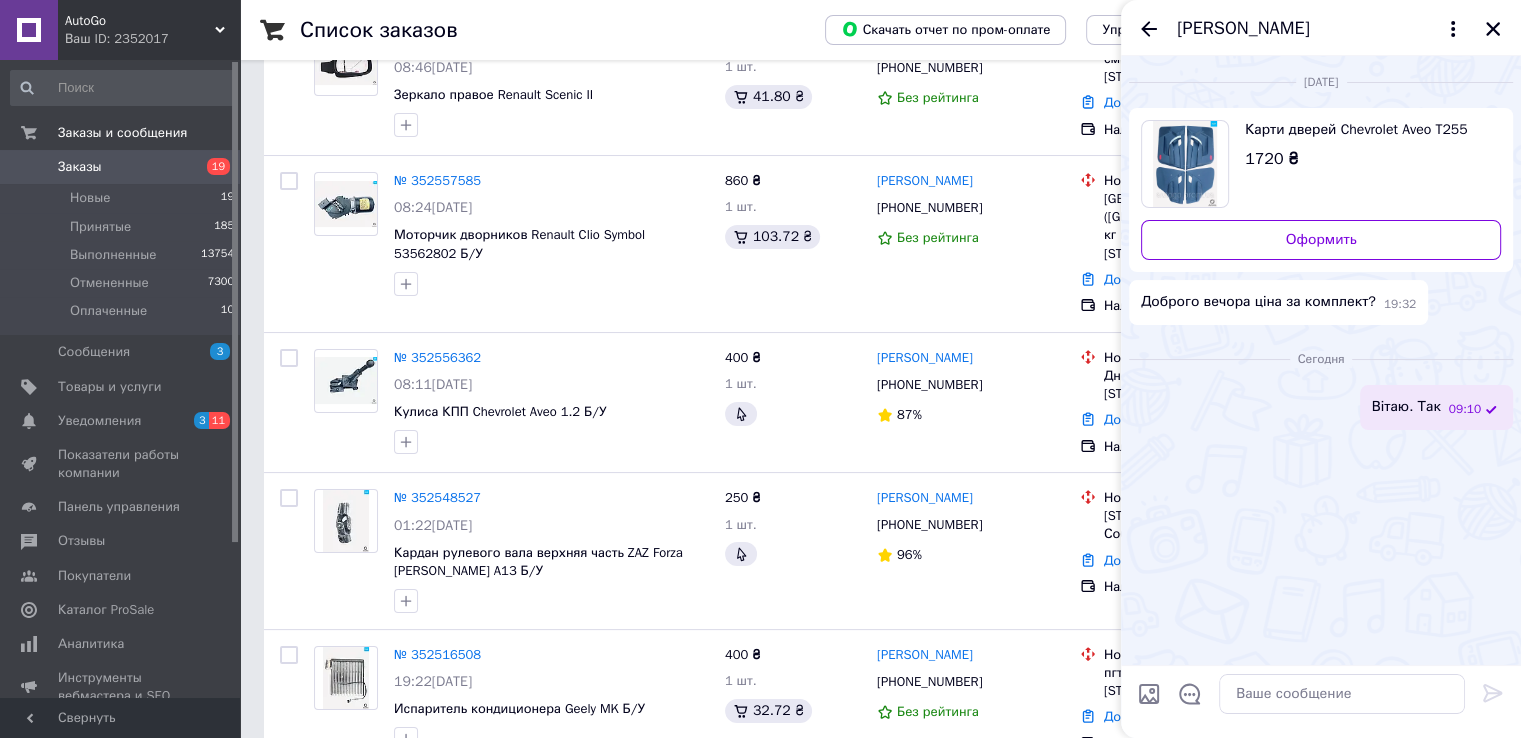 click 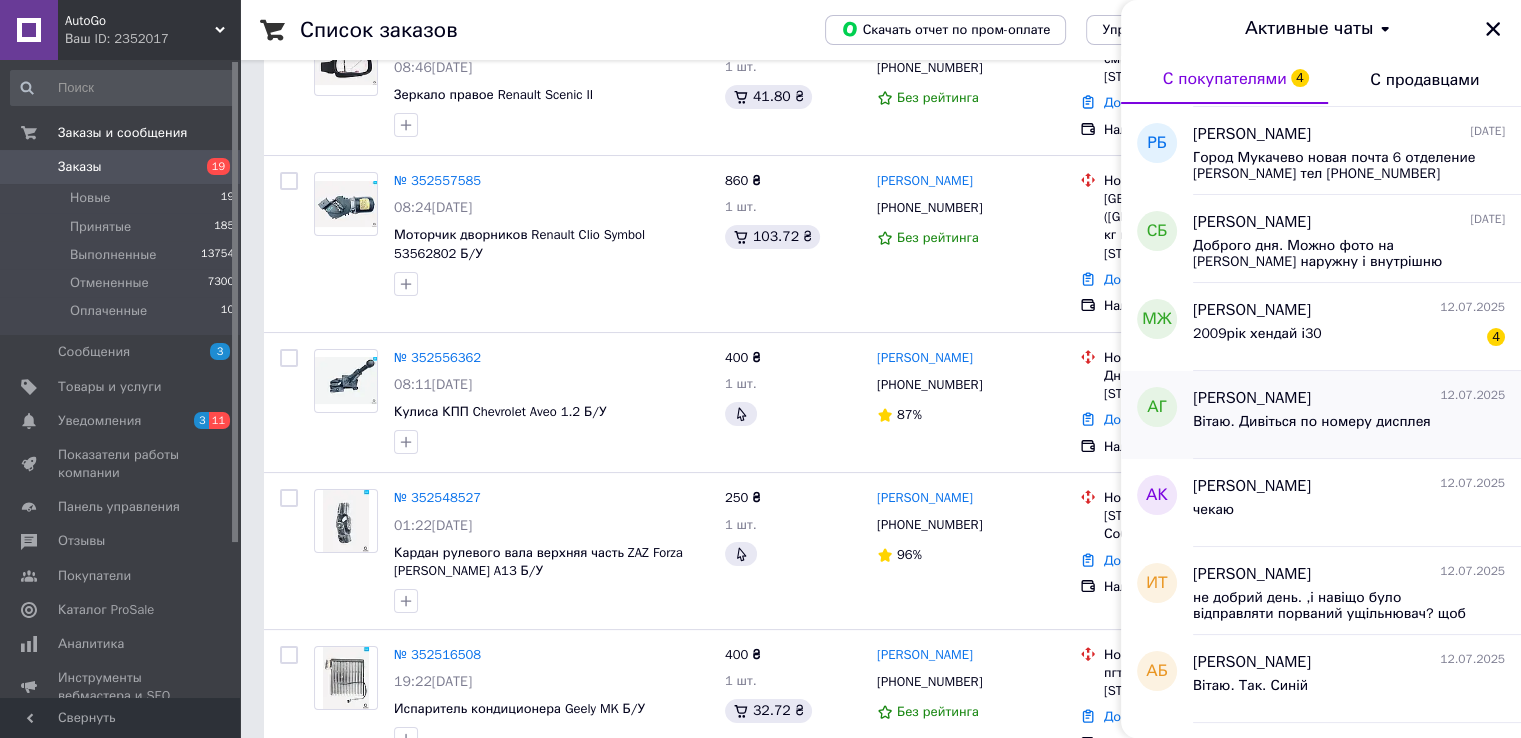 scroll, scrollTop: 200, scrollLeft: 0, axis: vertical 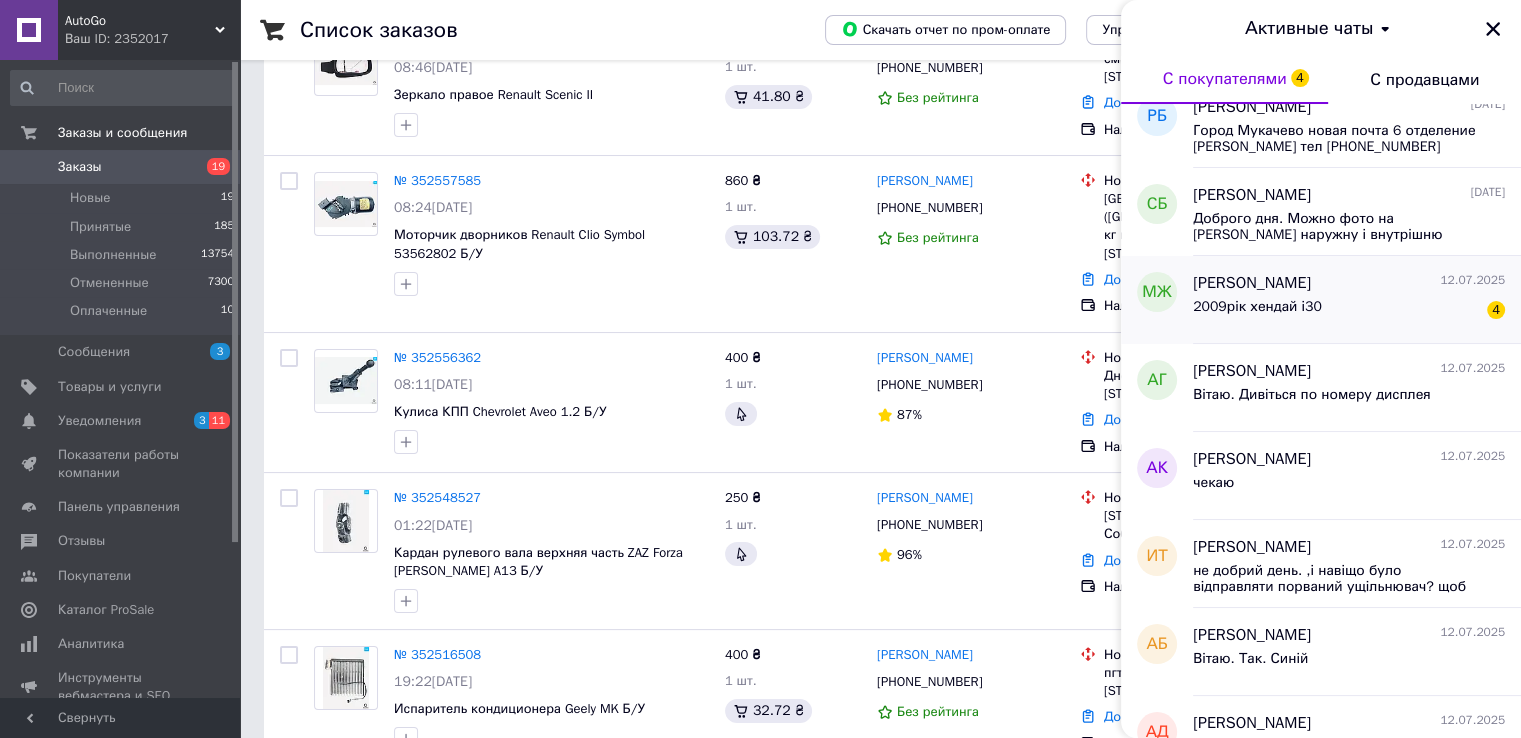click on "2009рік хендай і30 4" at bounding box center [1349, 311] 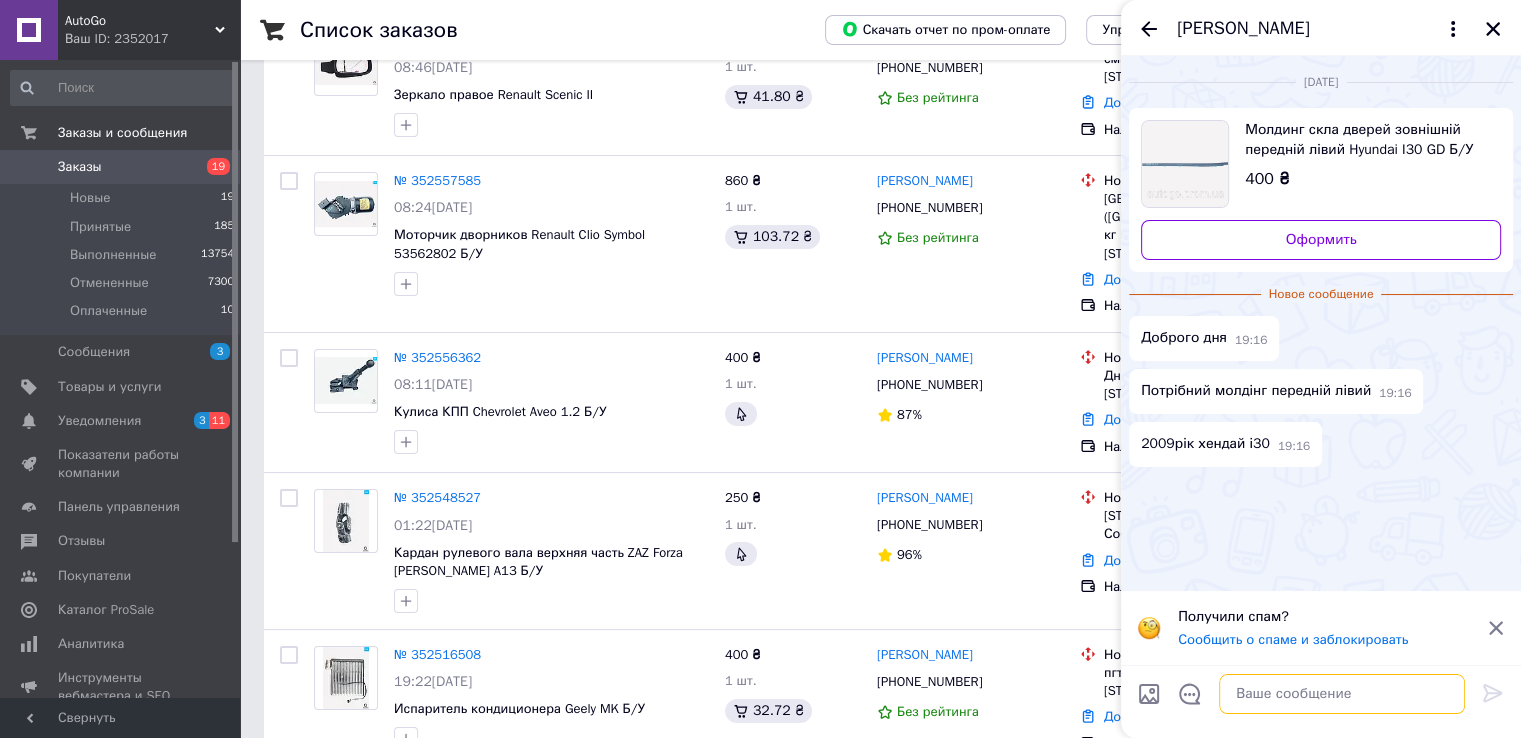 click at bounding box center [1342, 694] 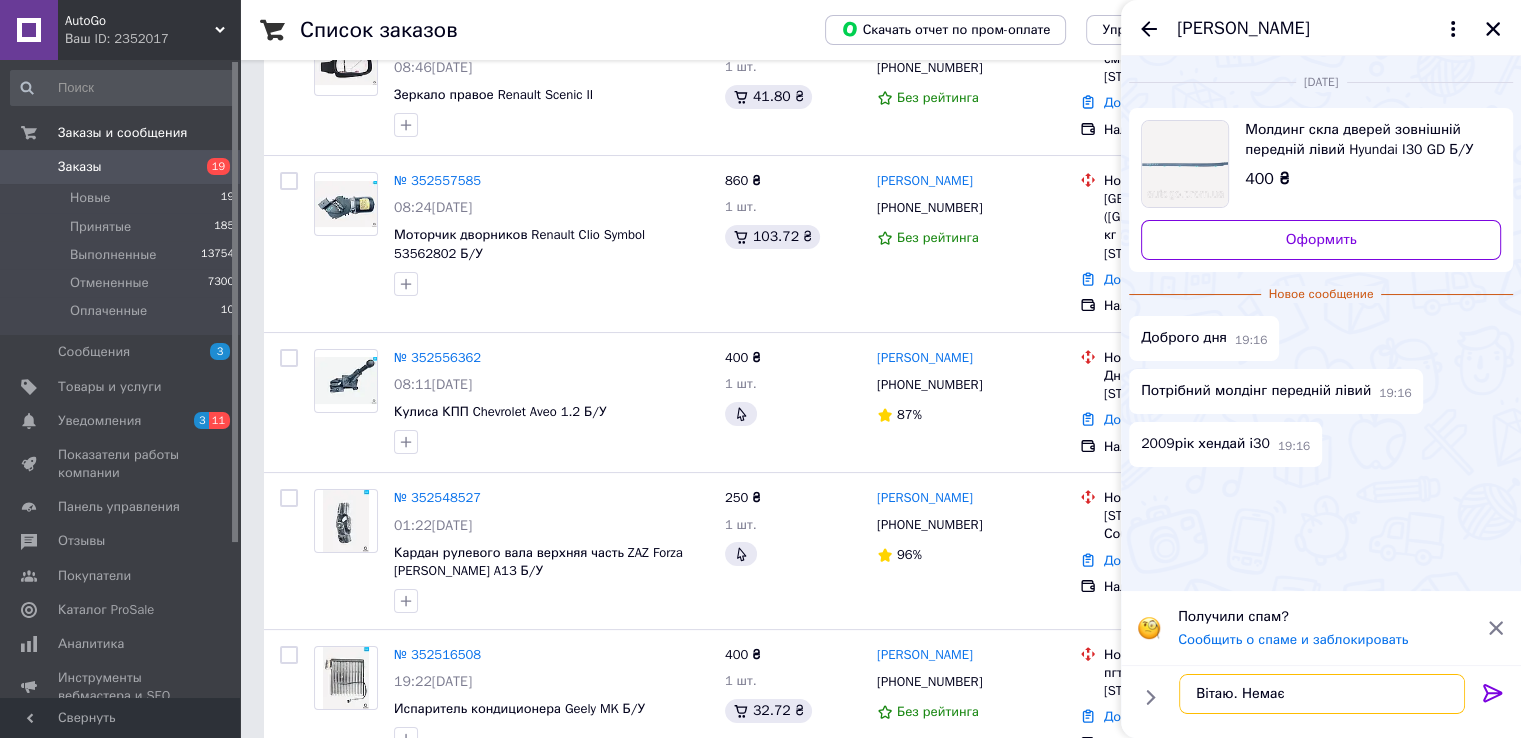 type on "Вітаю. Немає" 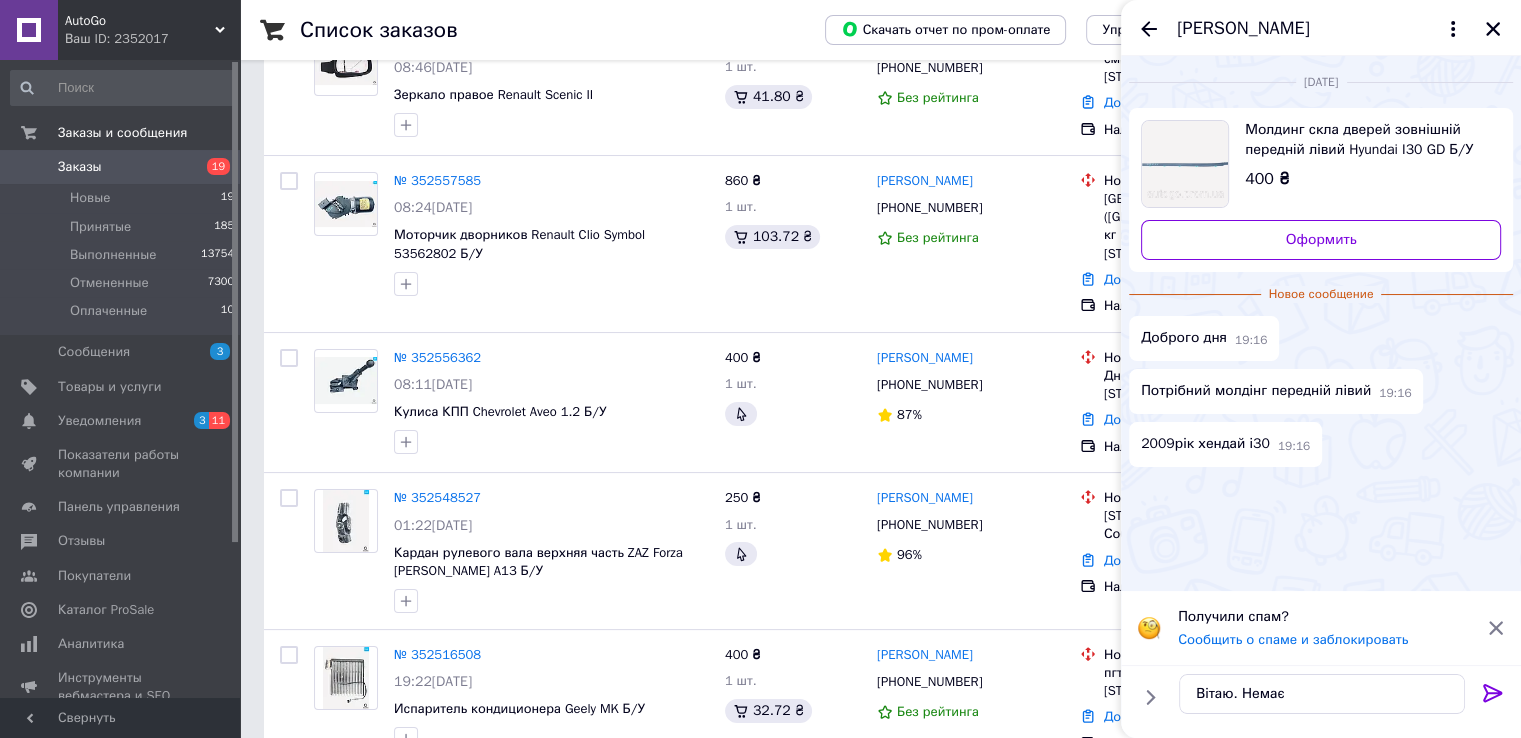 click 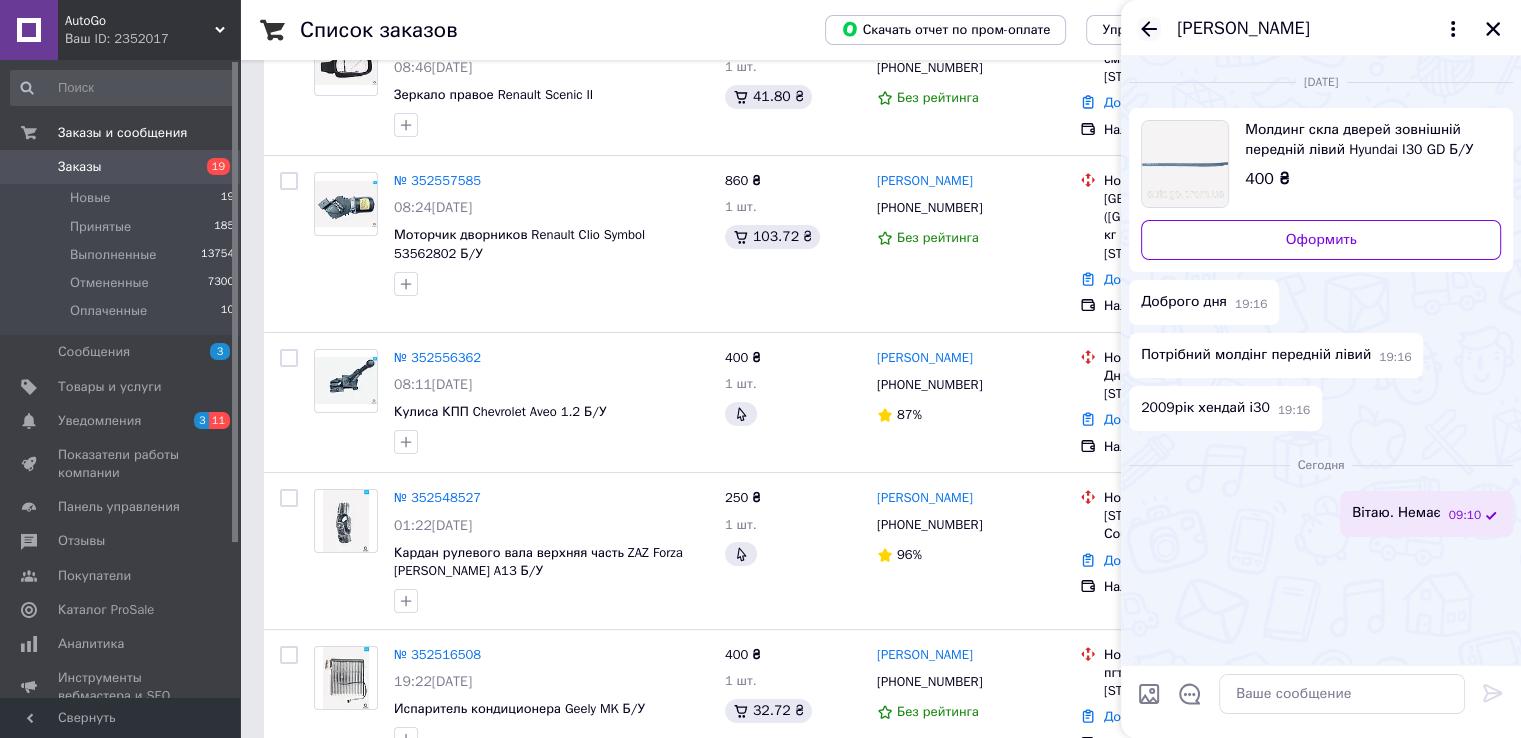 click 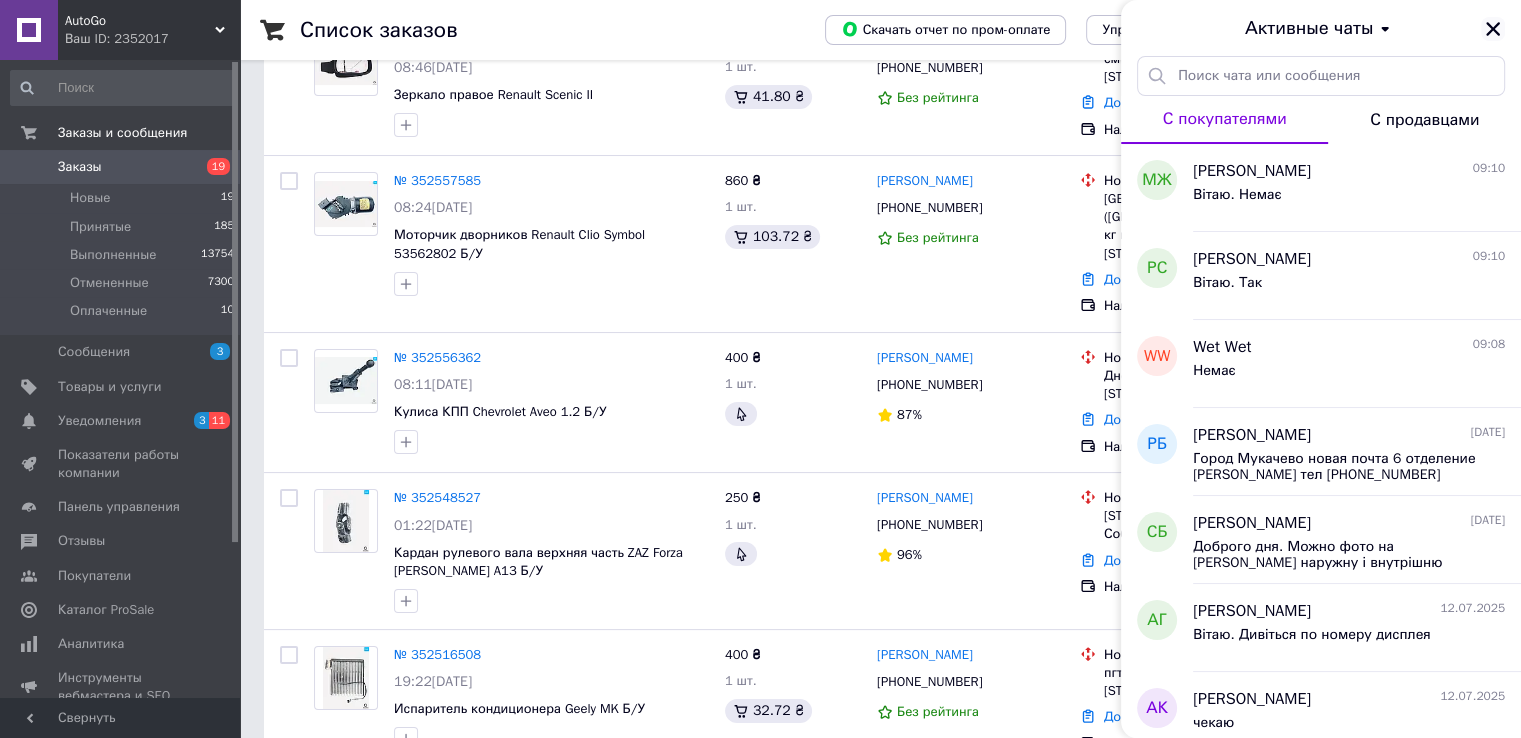 click 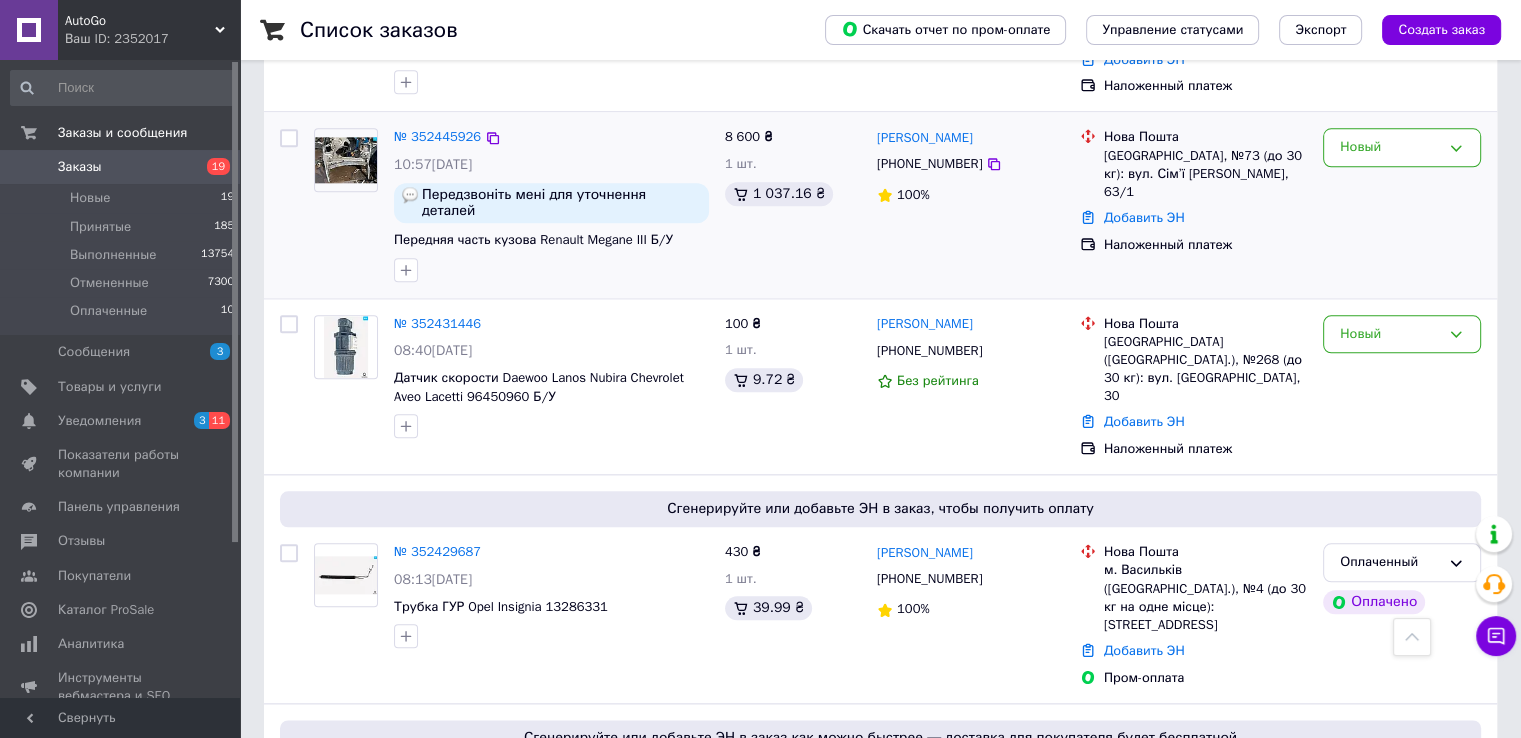 scroll, scrollTop: 2400, scrollLeft: 0, axis: vertical 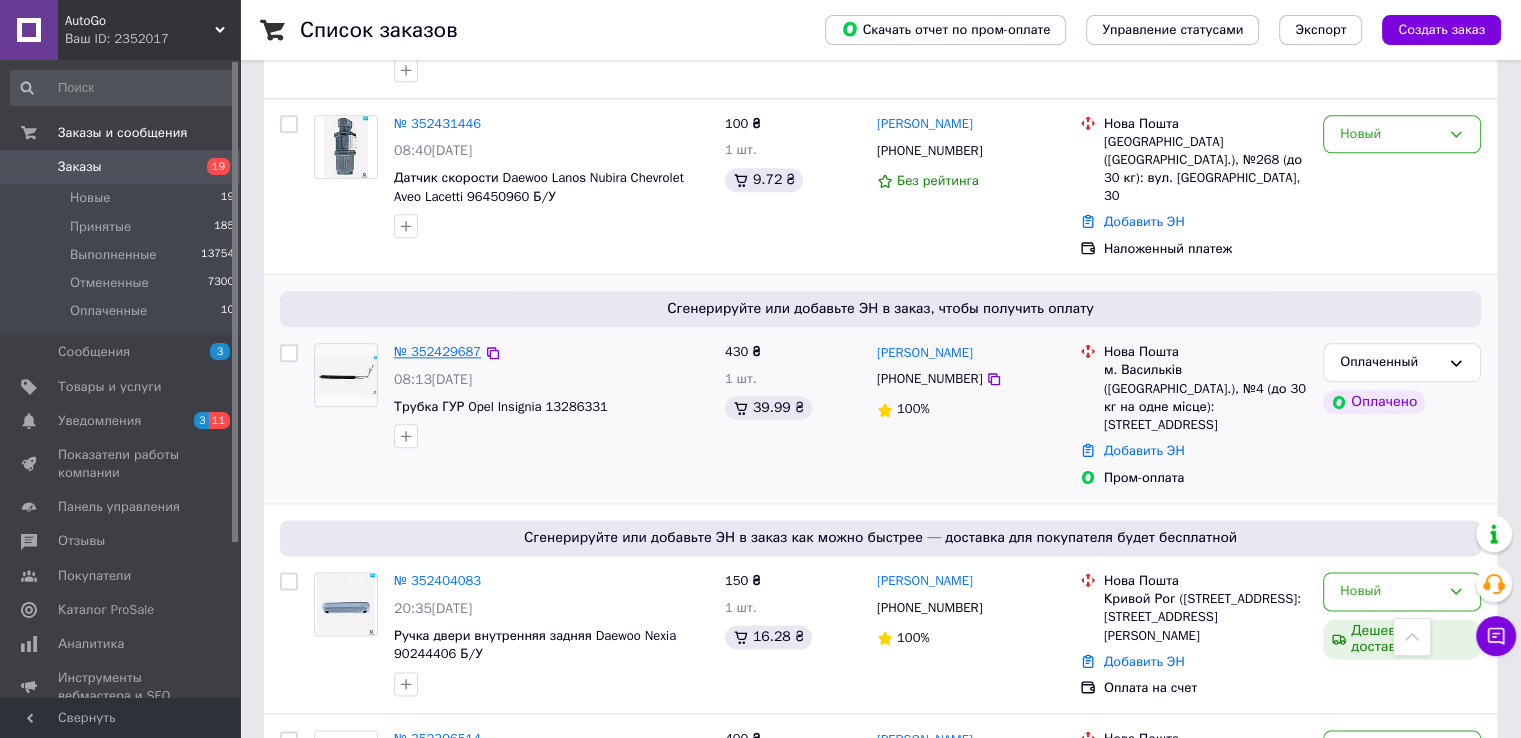 click on "№ 352429687" at bounding box center [437, 351] 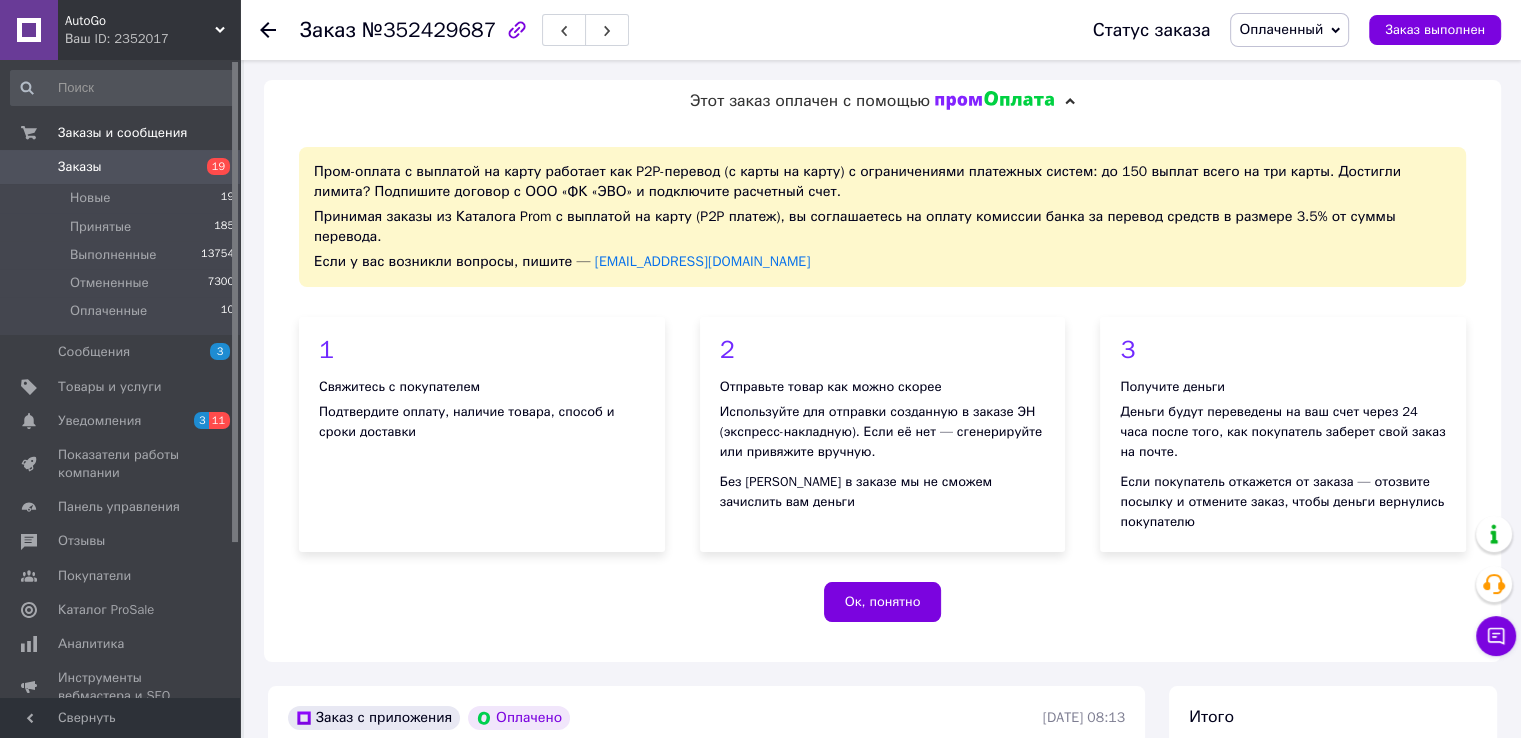 scroll, scrollTop: 400, scrollLeft: 0, axis: vertical 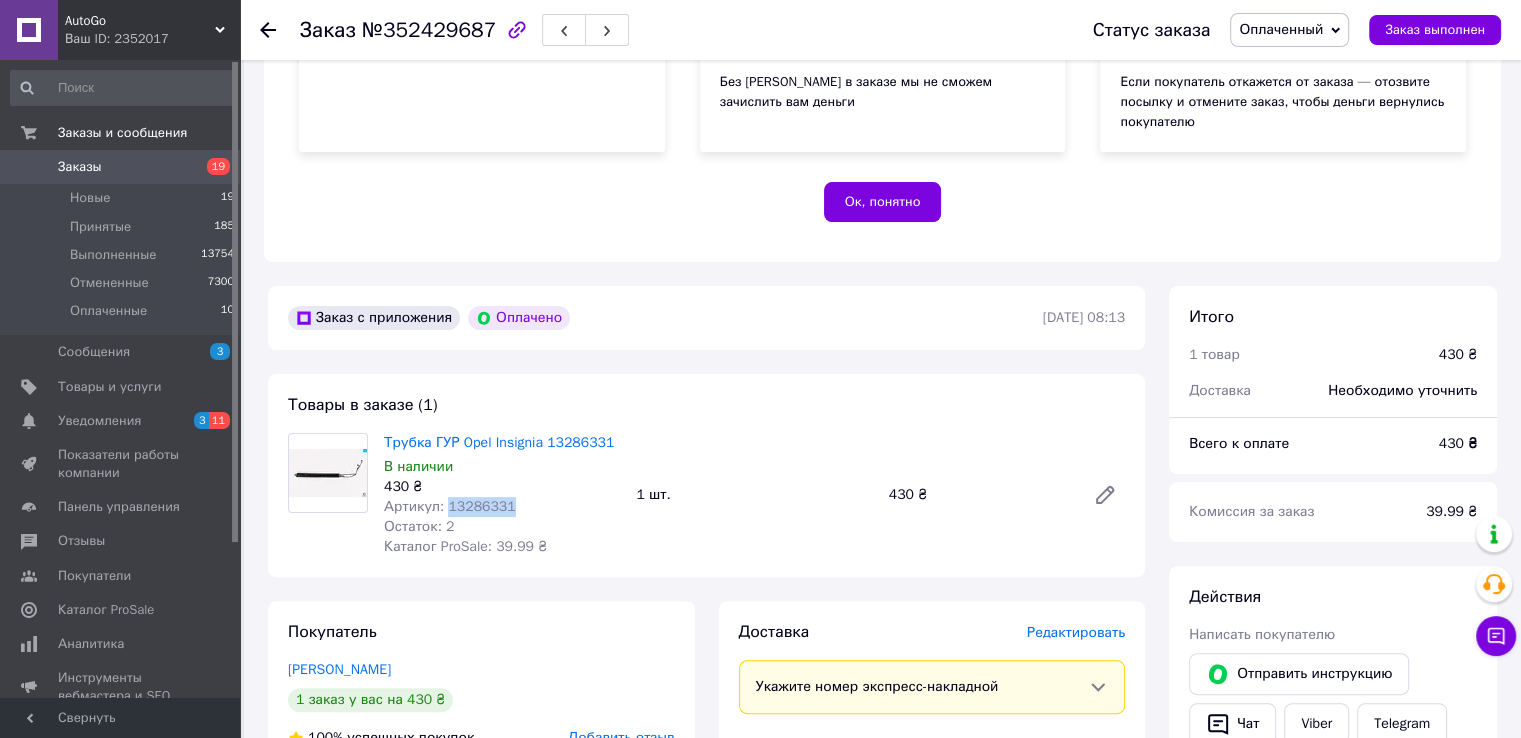 drag, startPoint x: 445, startPoint y: 507, endPoint x: 500, endPoint y: 507, distance: 55 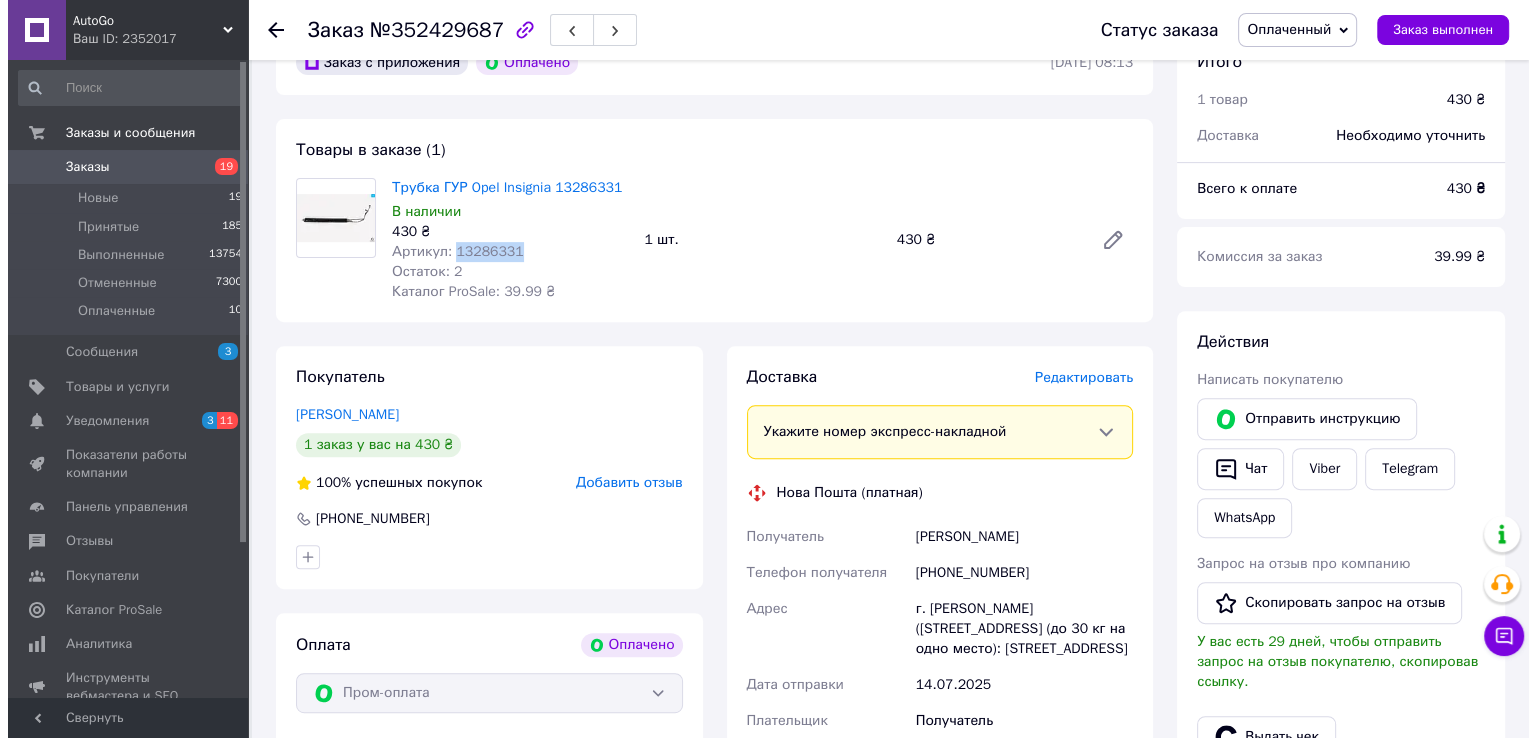 scroll, scrollTop: 700, scrollLeft: 0, axis: vertical 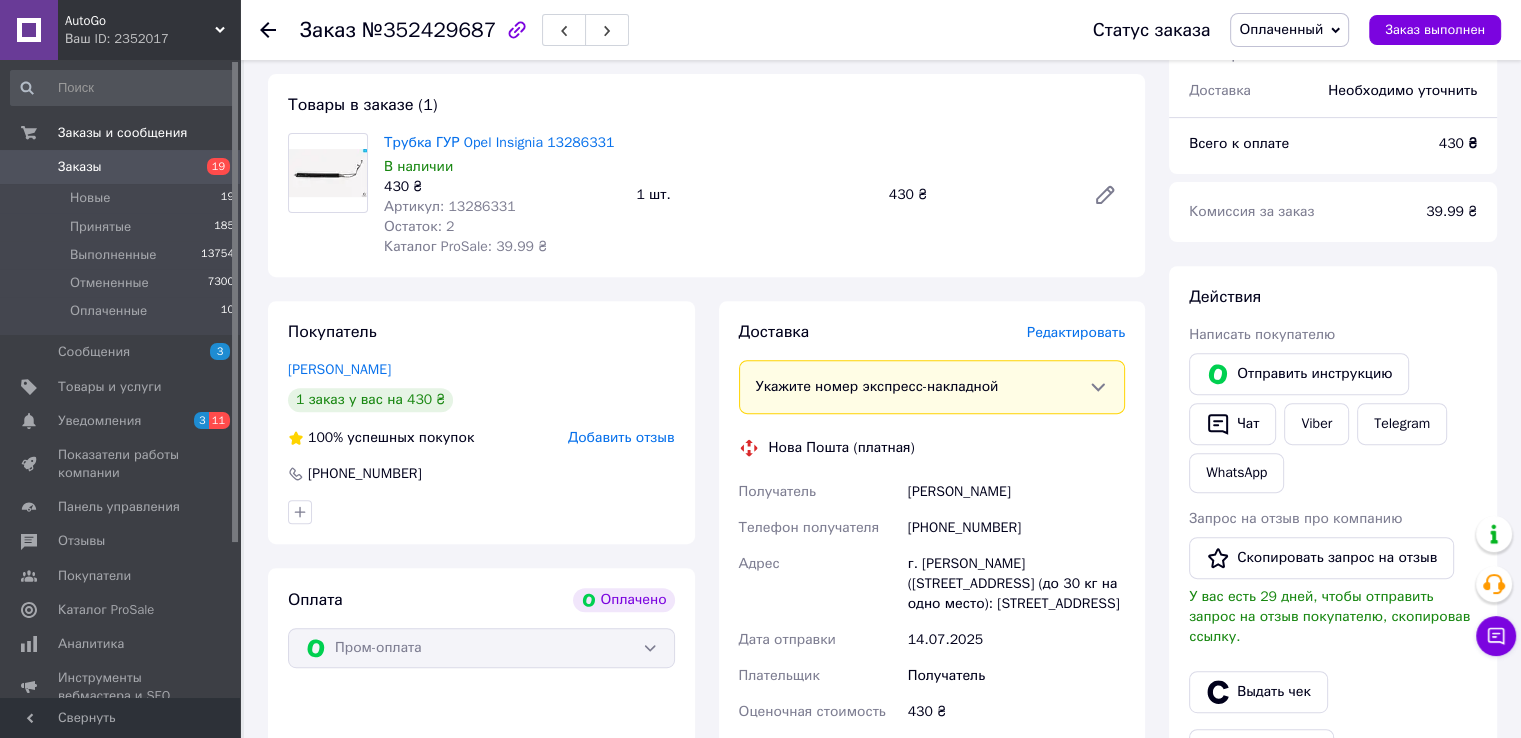 click on "Редактировать" at bounding box center (1076, 332) 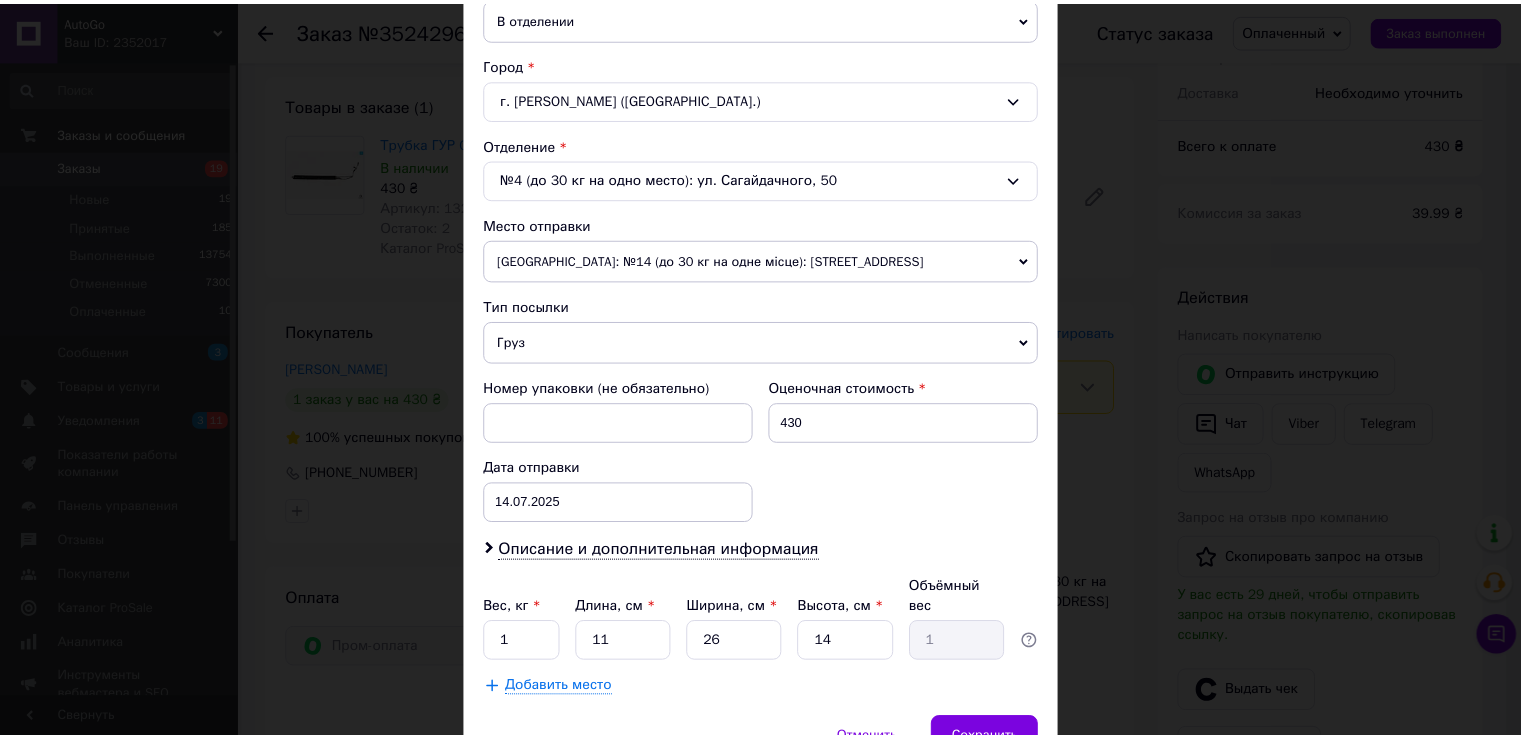 scroll, scrollTop: 584, scrollLeft: 0, axis: vertical 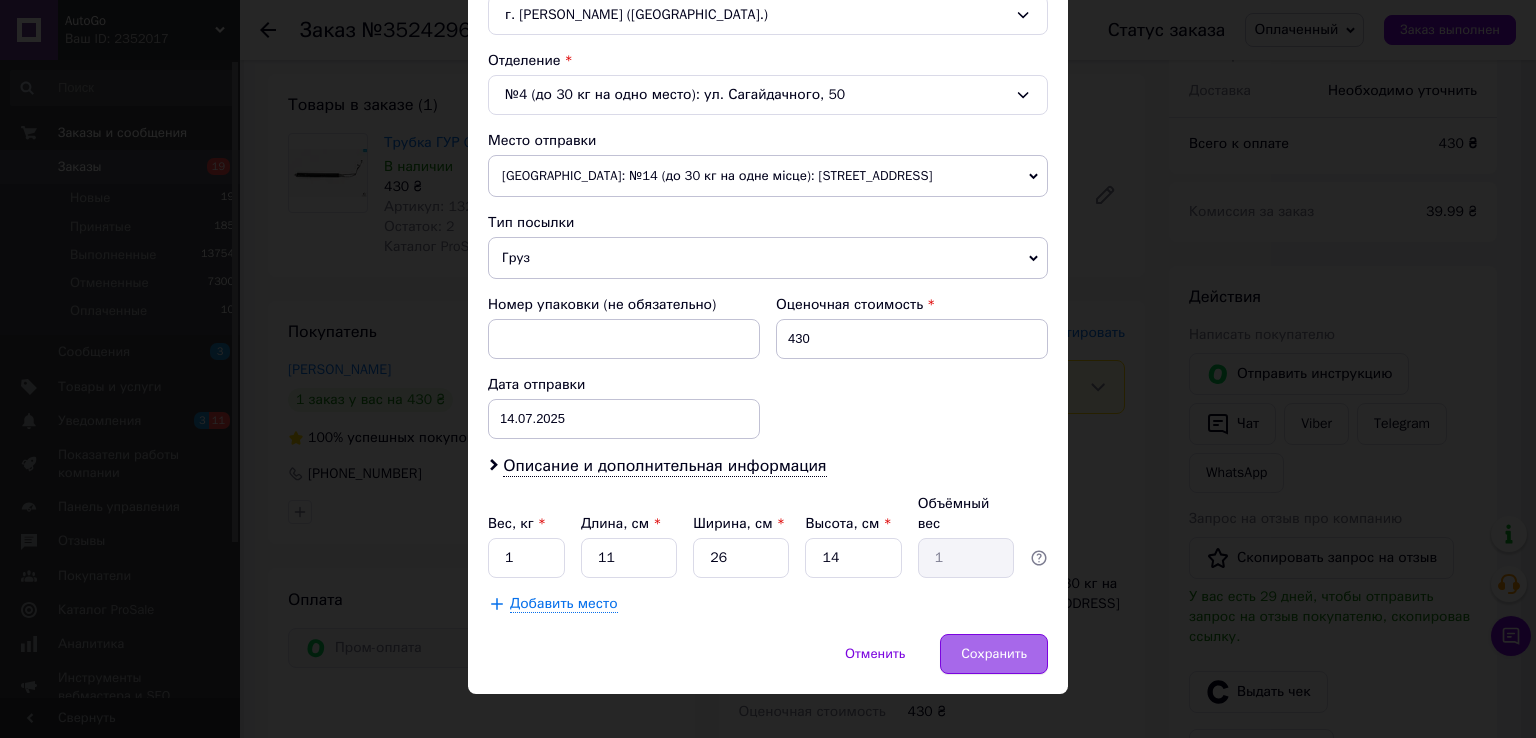 click on "Сохранить" at bounding box center (994, 654) 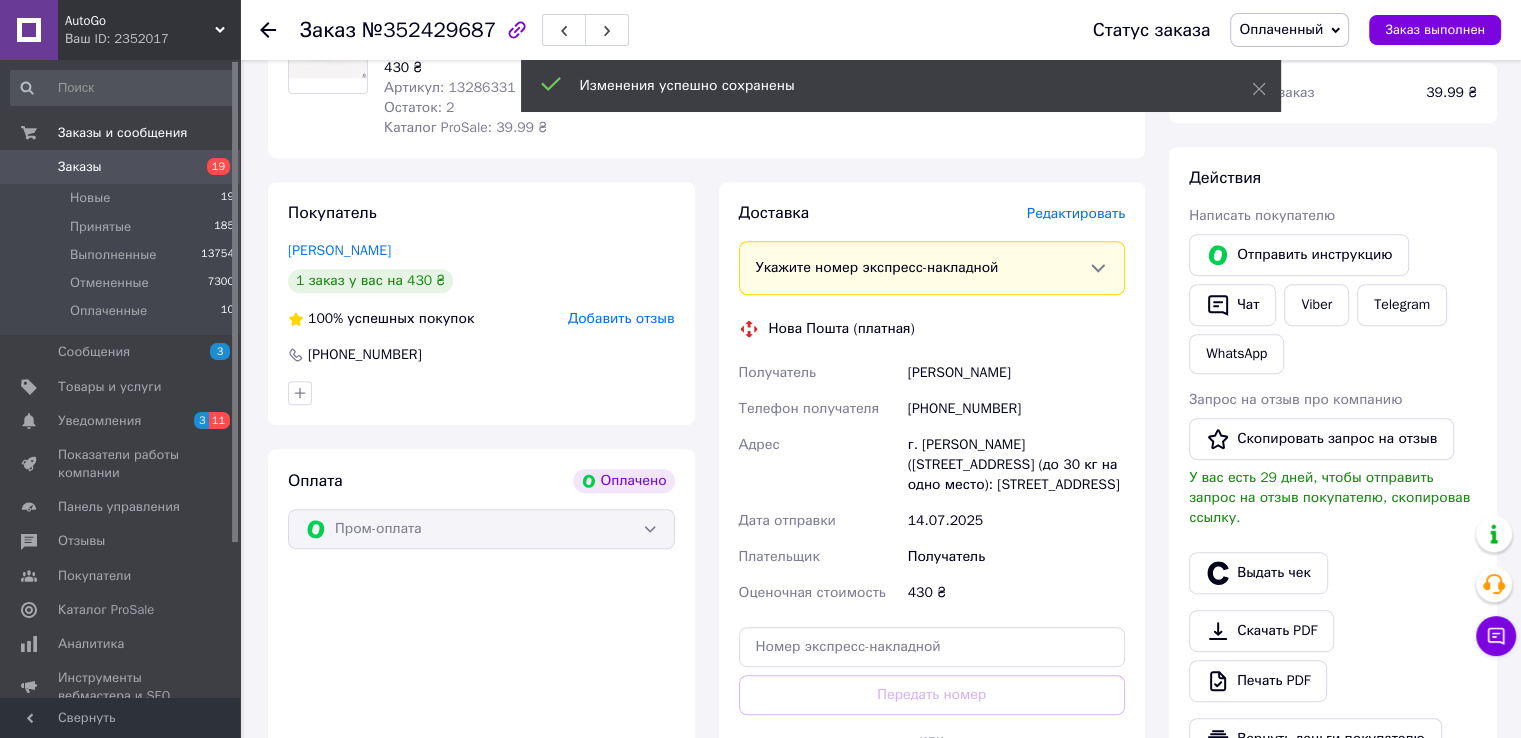 scroll, scrollTop: 1300, scrollLeft: 0, axis: vertical 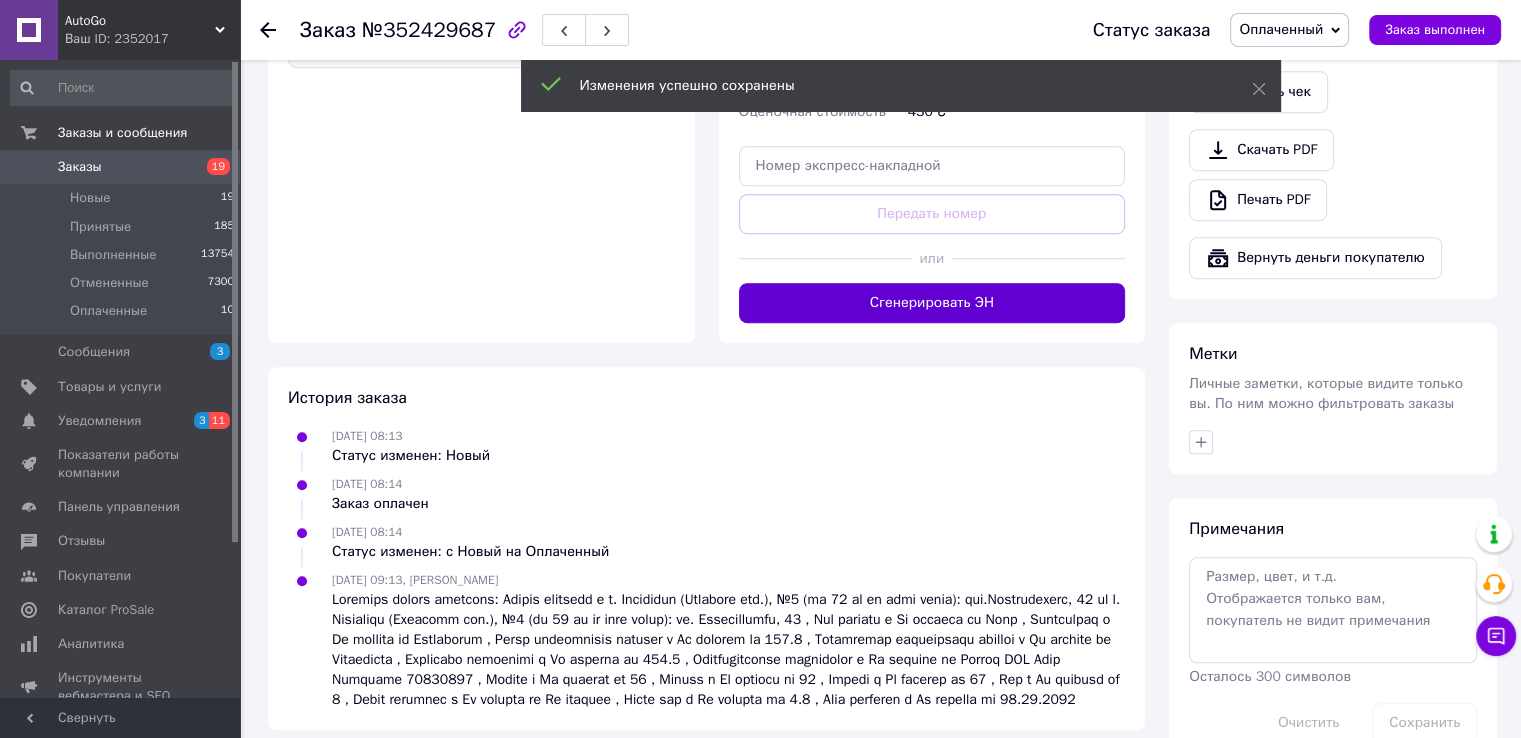click on "Сгенерировать ЭН" at bounding box center [932, 303] 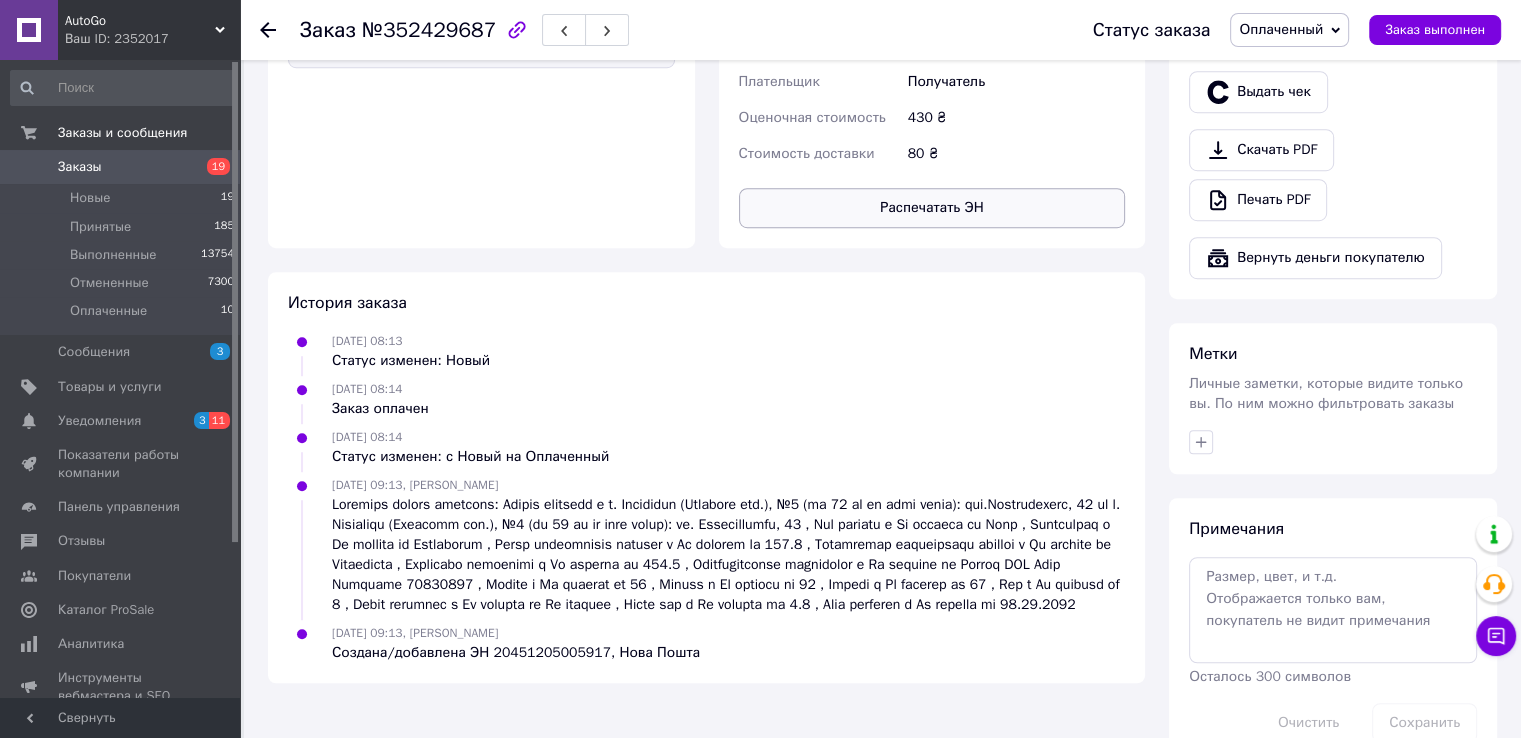 click on "Распечатать ЭН" at bounding box center (932, 208) 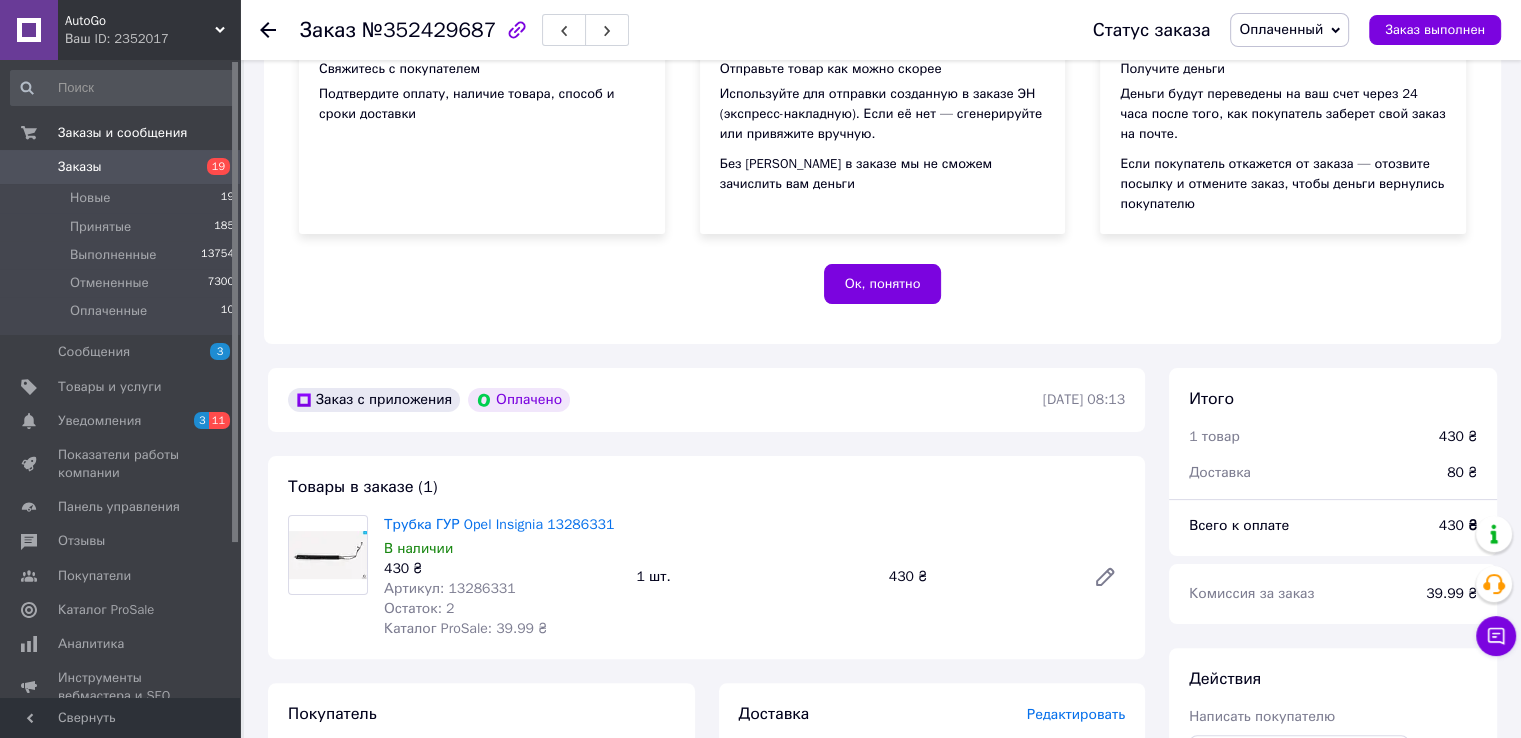 scroll, scrollTop: 200, scrollLeft: 0, axis: vertical 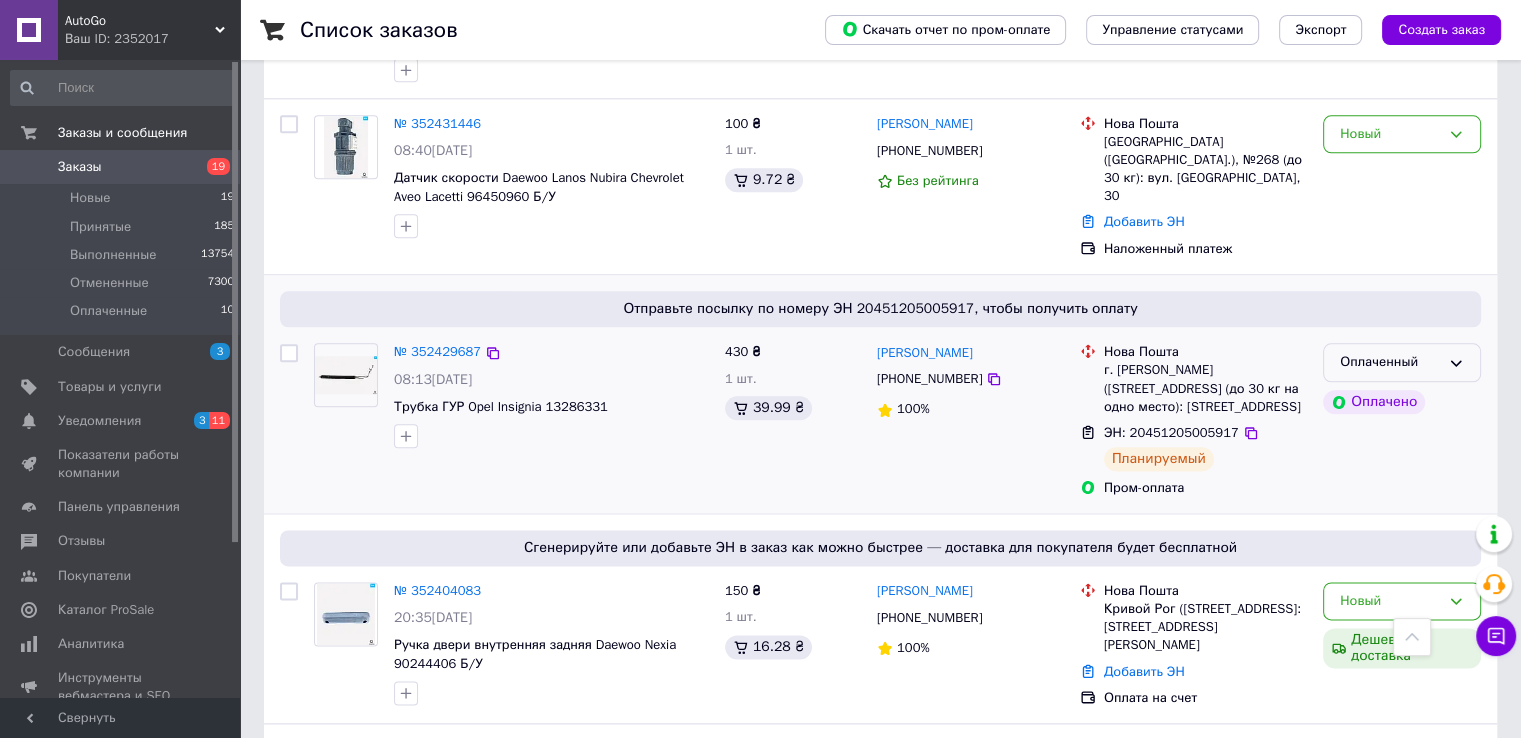 click on "Оплаченный" at bounding box center (1402, 362) 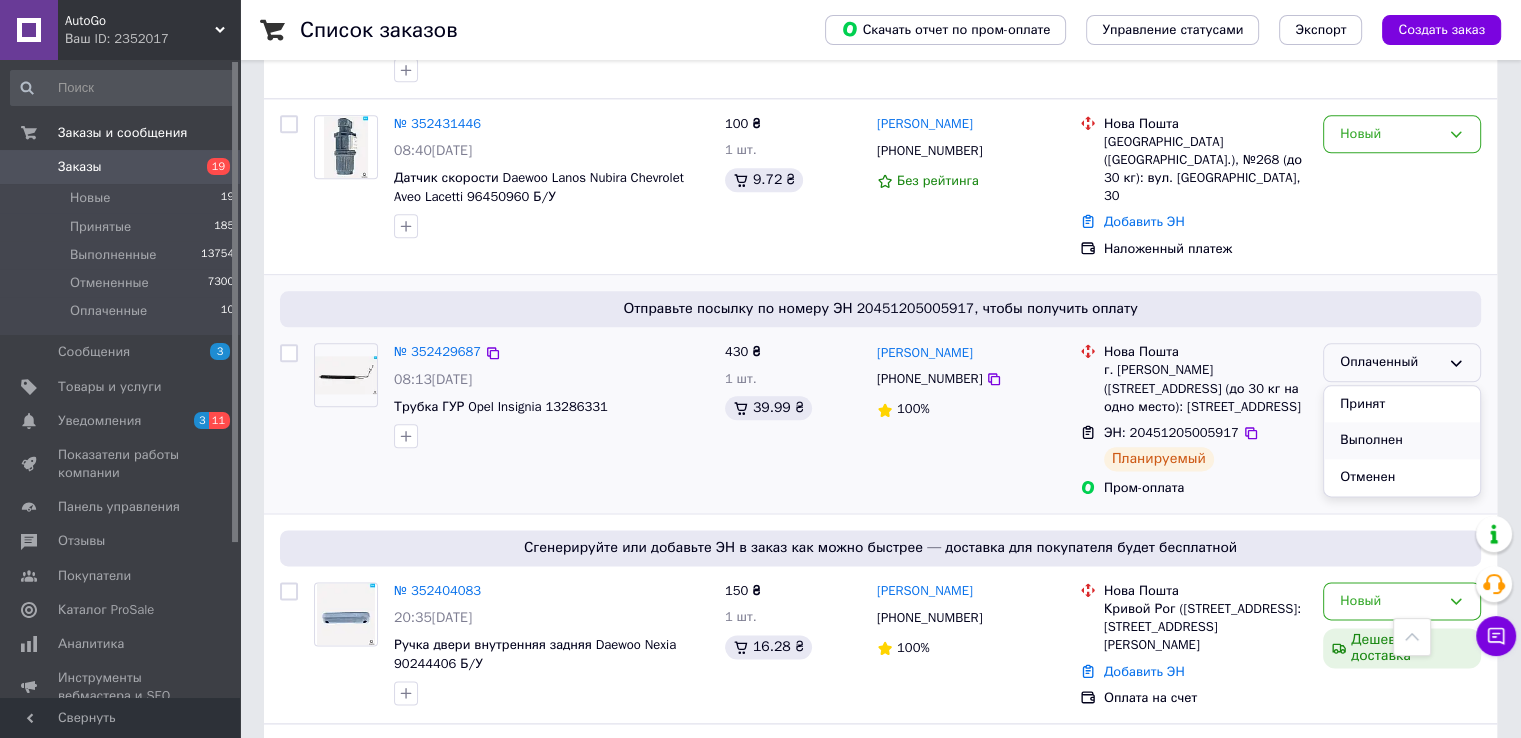 click on "Выполнен" at bounding box center (1402, 440) 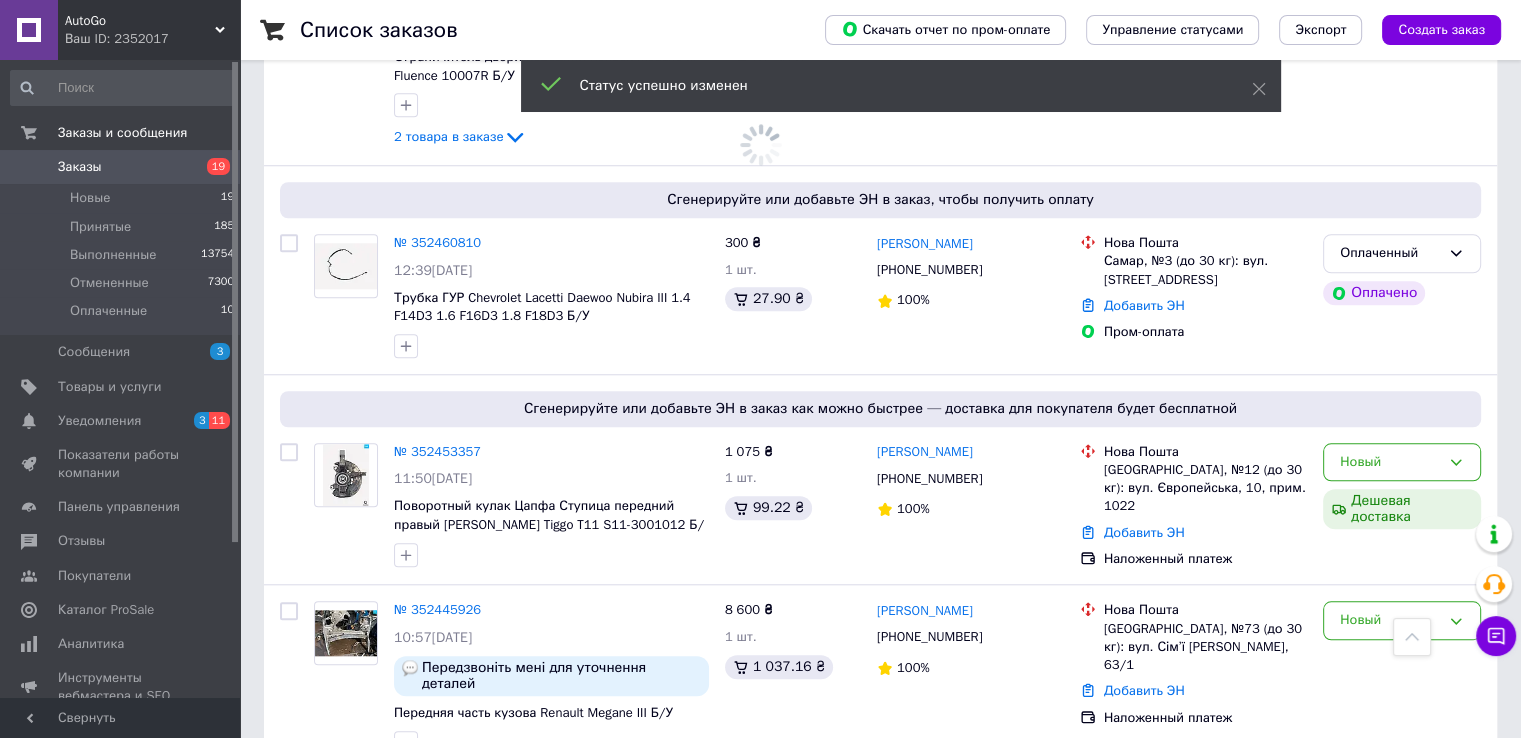 scroll, scrollTop: 1700, scrollLeft: 0, axis: vertical 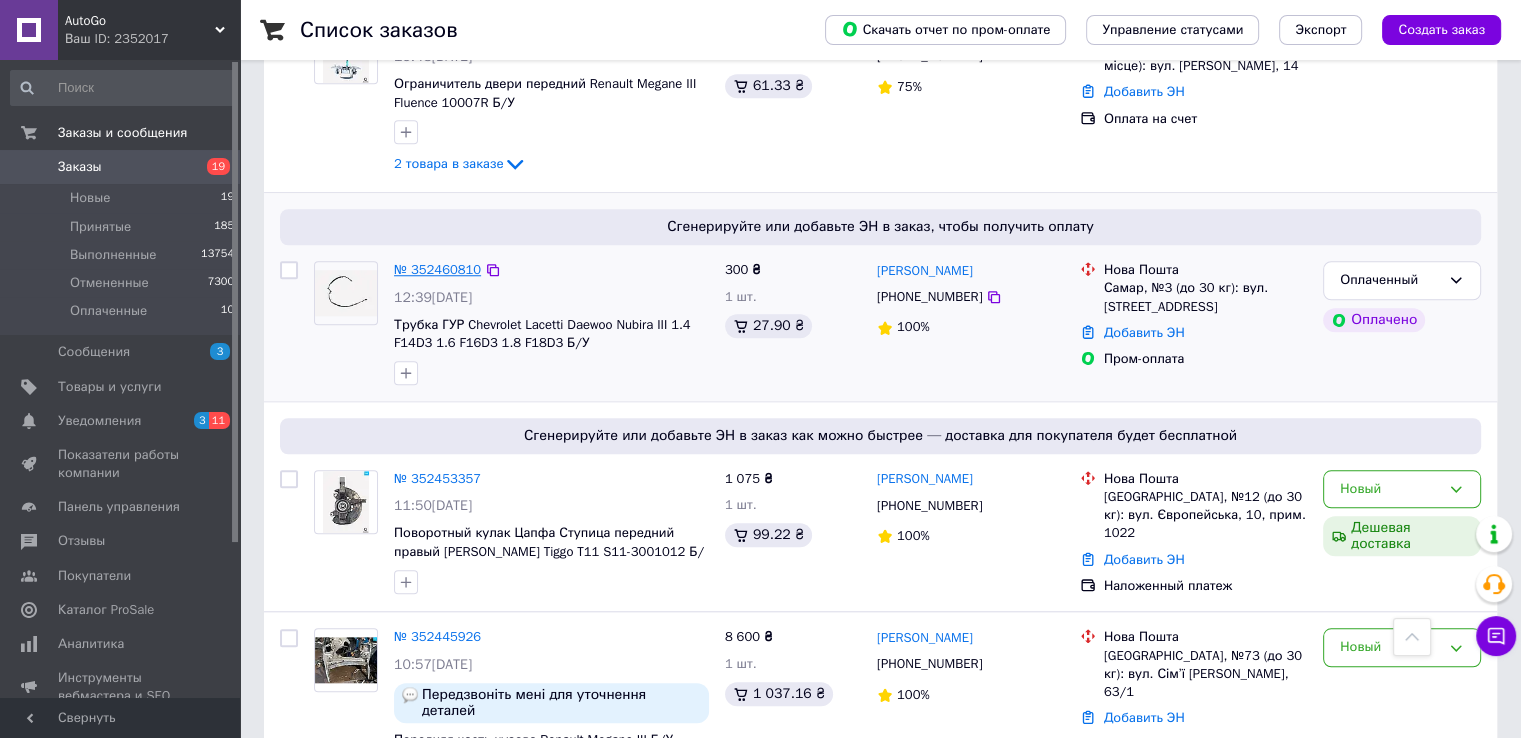 click on "№ 352460810" at bounding box center (437, 269) 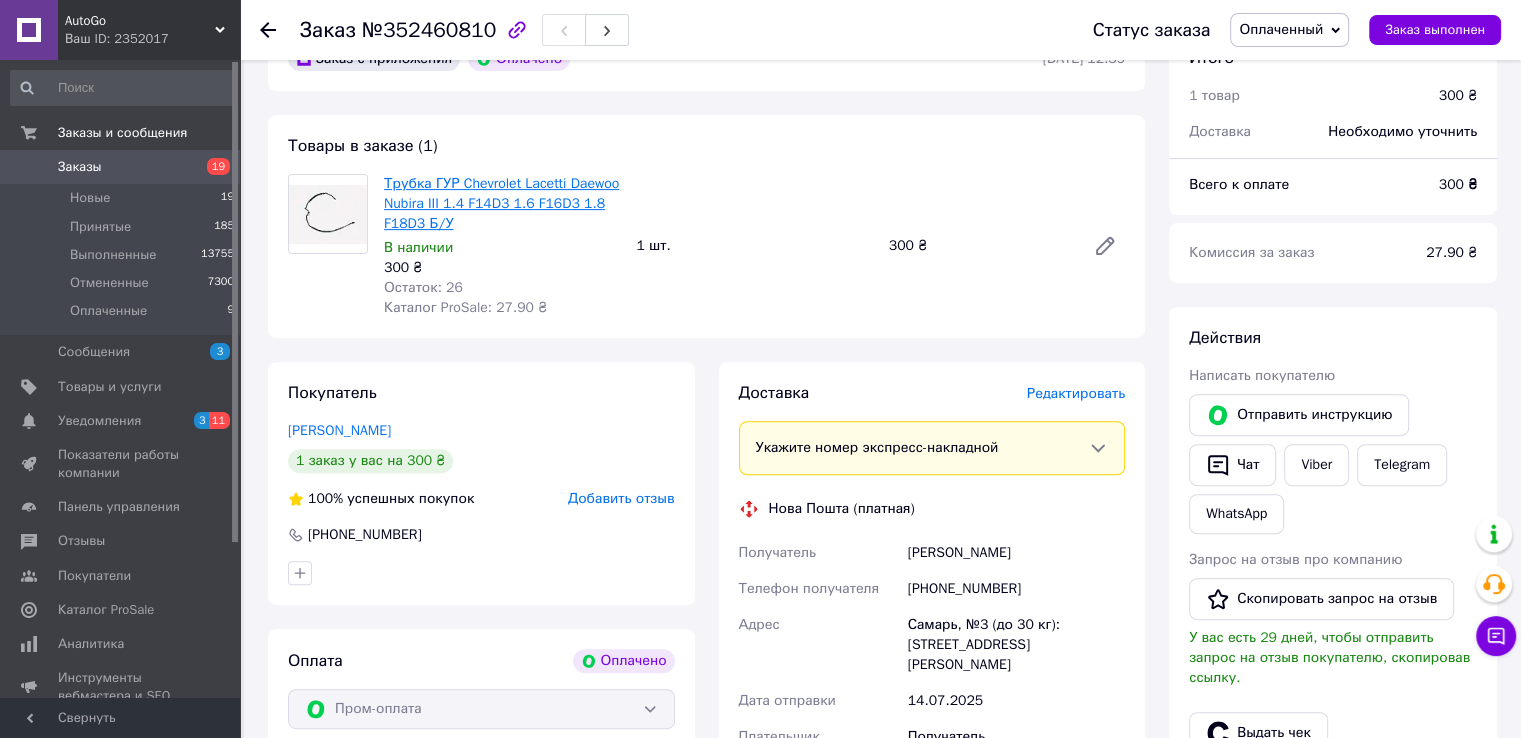 scroll, scrollTop: 492, scrollLeft: 0, axis: vertical 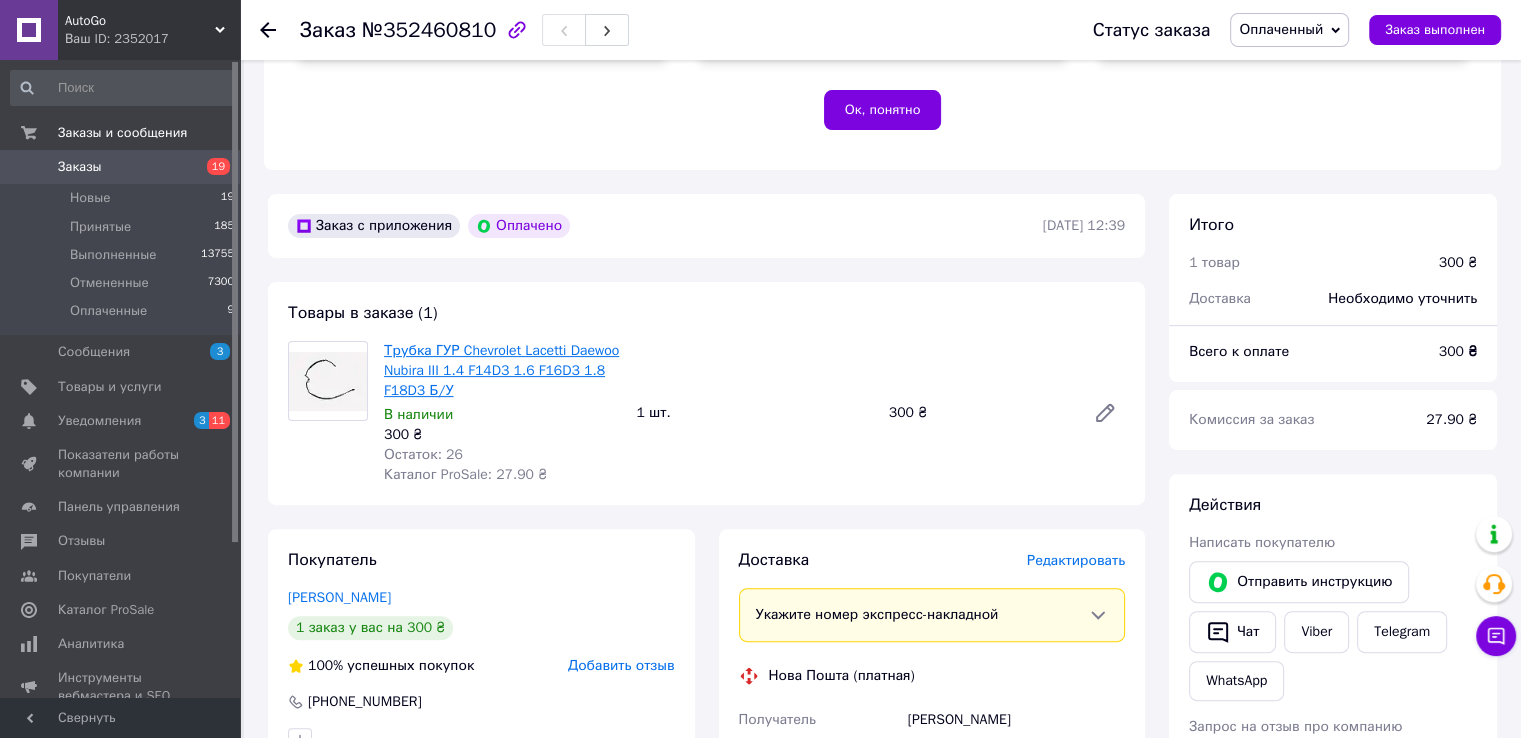 click on "Трубка ГУР Chevrolet Lacetti Daewoo Nubira III 1.4 F14D3 1.6 F16D3 1.8 F18D3 Б/У" at bounding box center (501, 370) 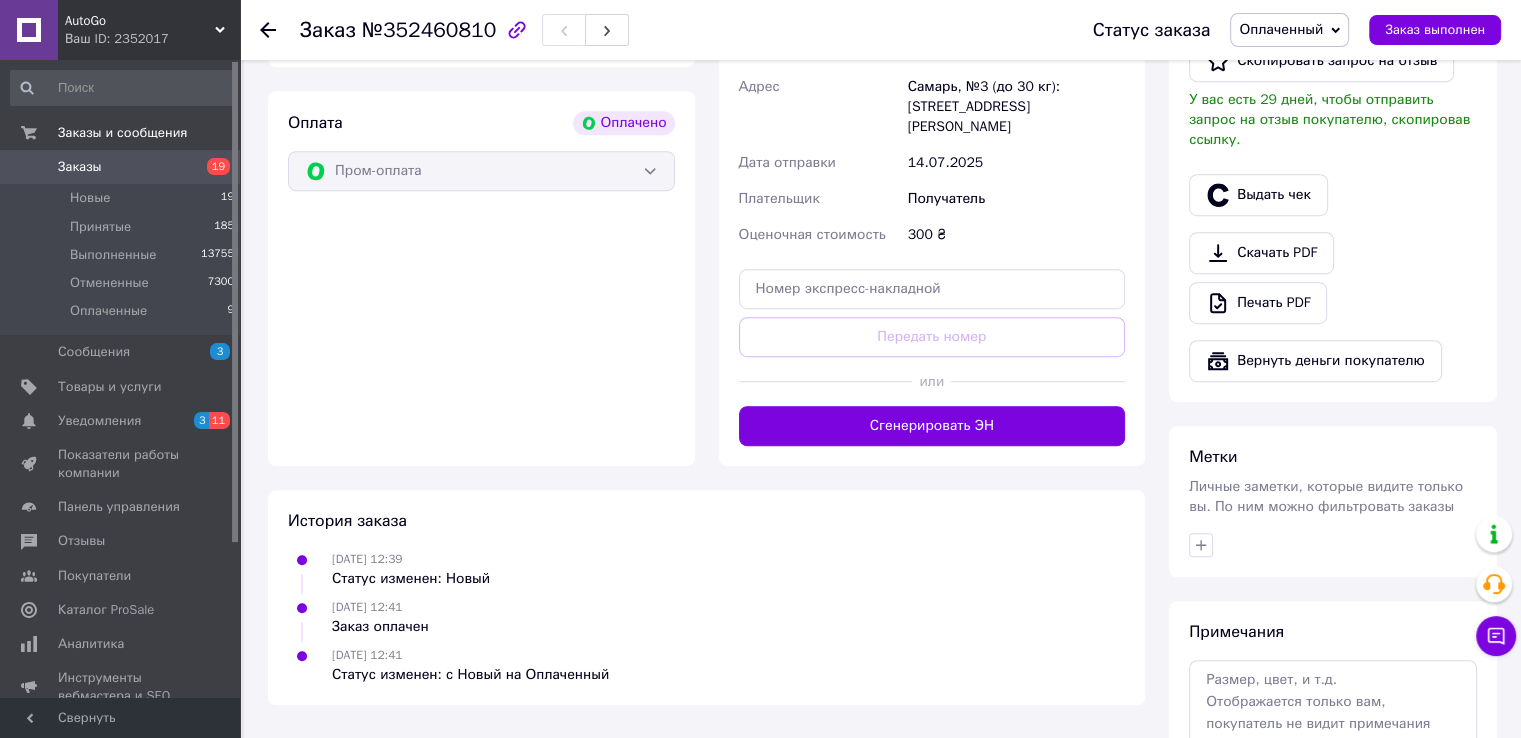 scroll, scrollTop: 1328, scrollLeft: 0, axis: vertical 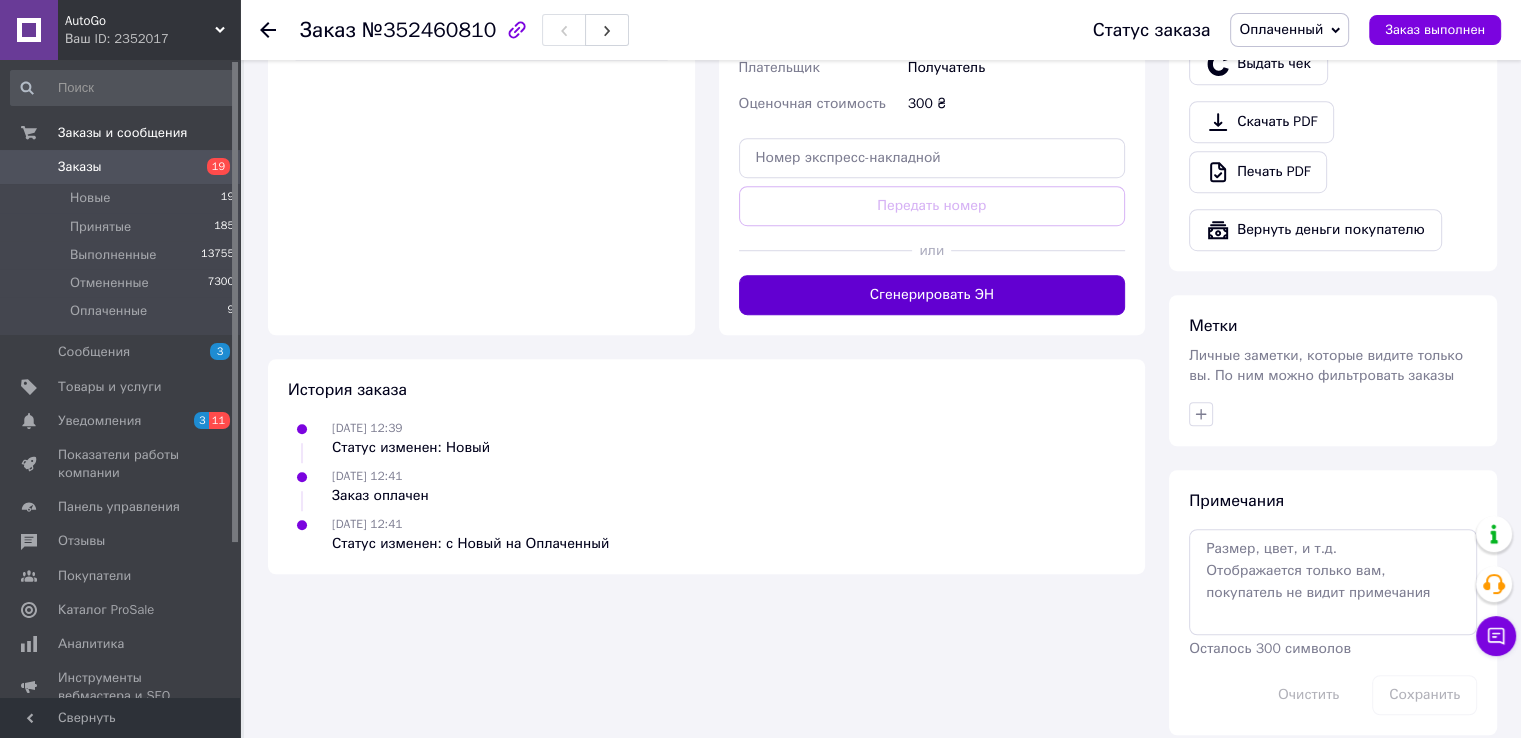 click on "Сгенерировать ЭН" at bounding box center [932, 295] 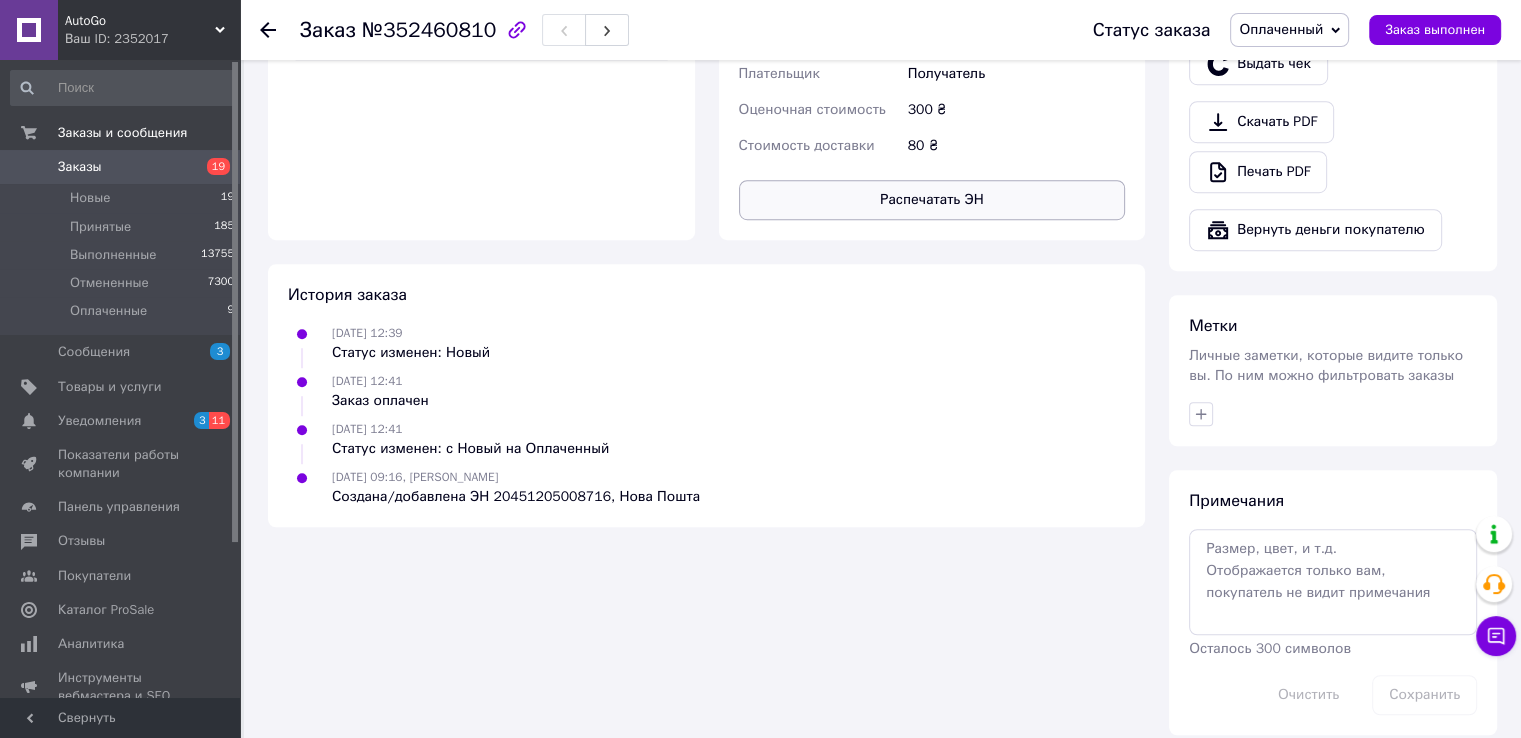 click on "Распечатать ЭН" at bounding box center (932, 200) 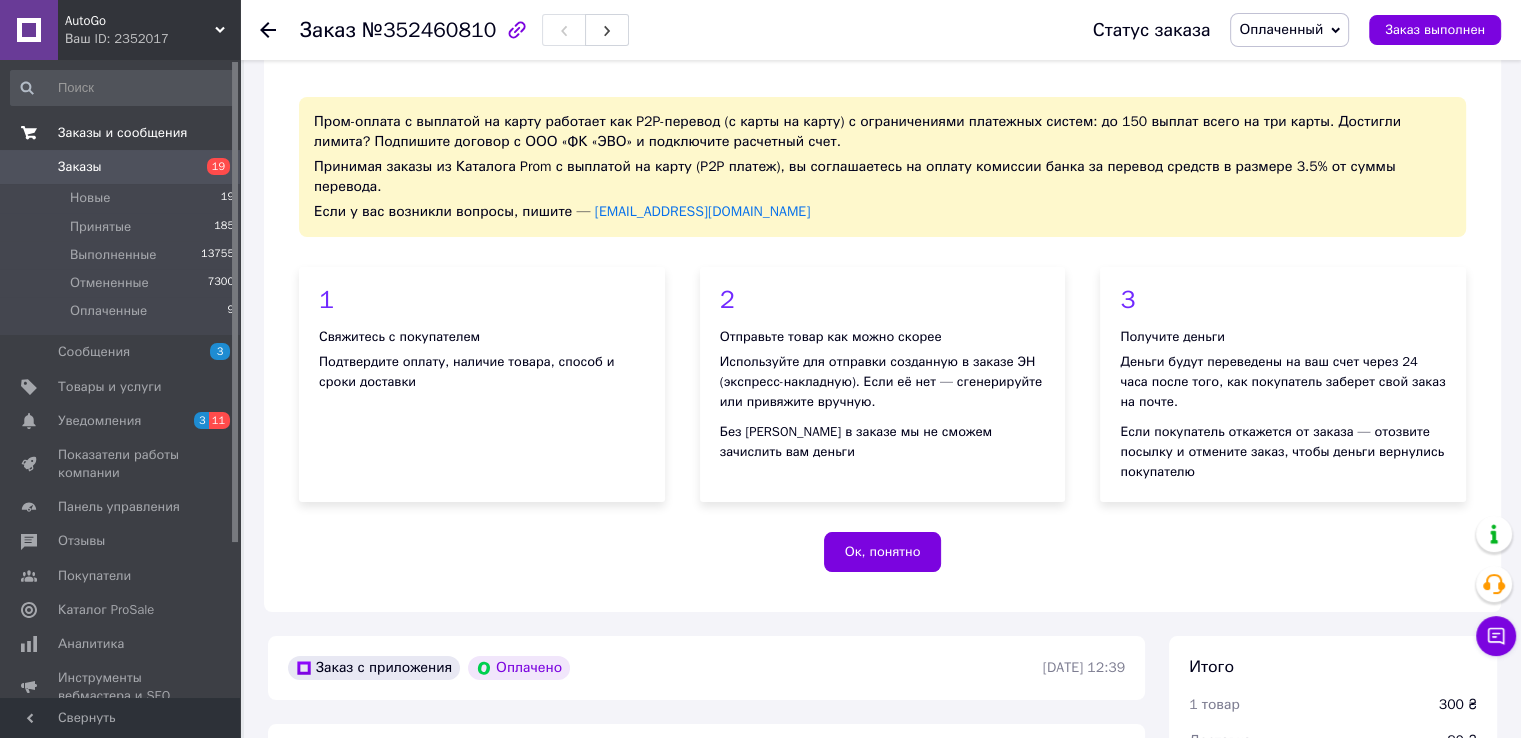 scroll, scrollTop: 0, scrollLeft: 0, axis: both 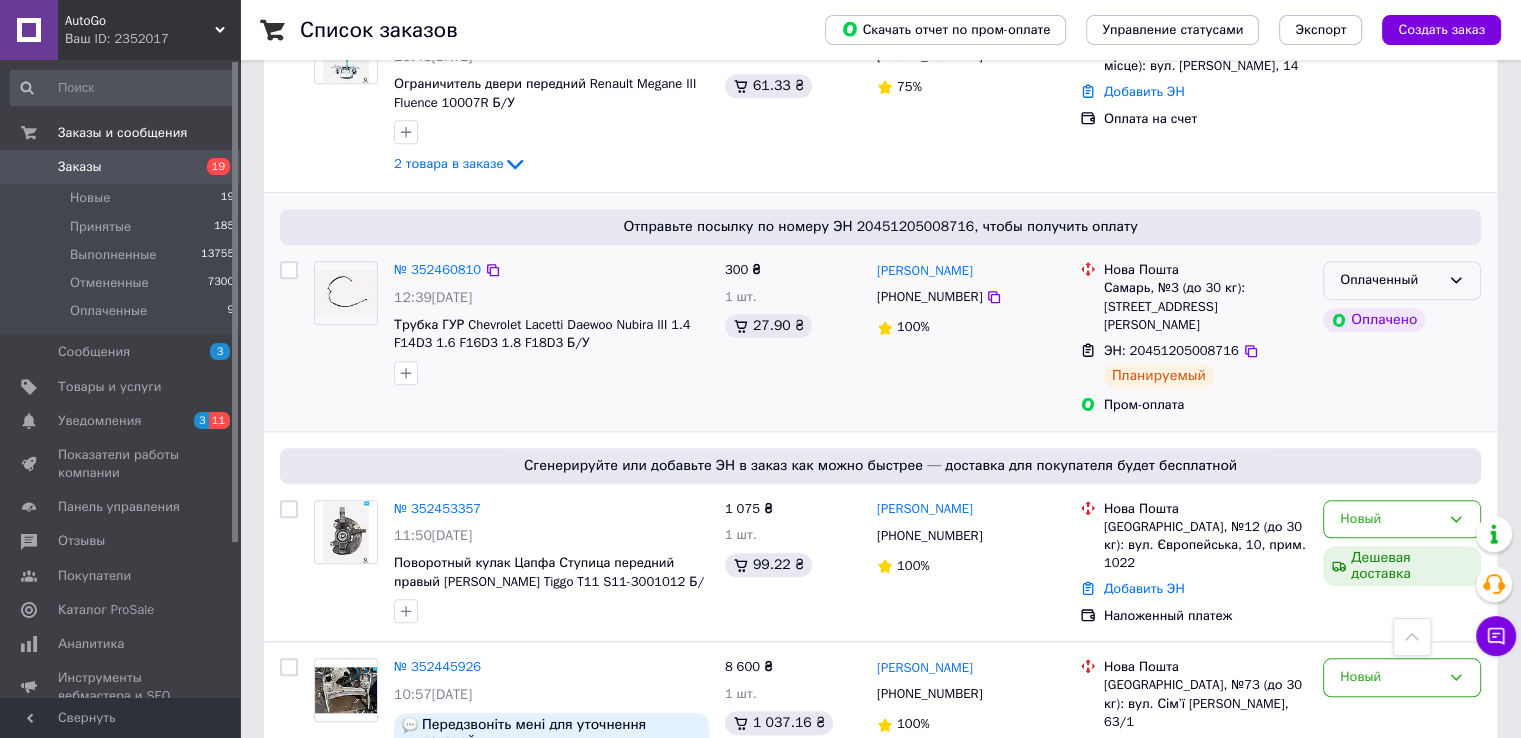 click 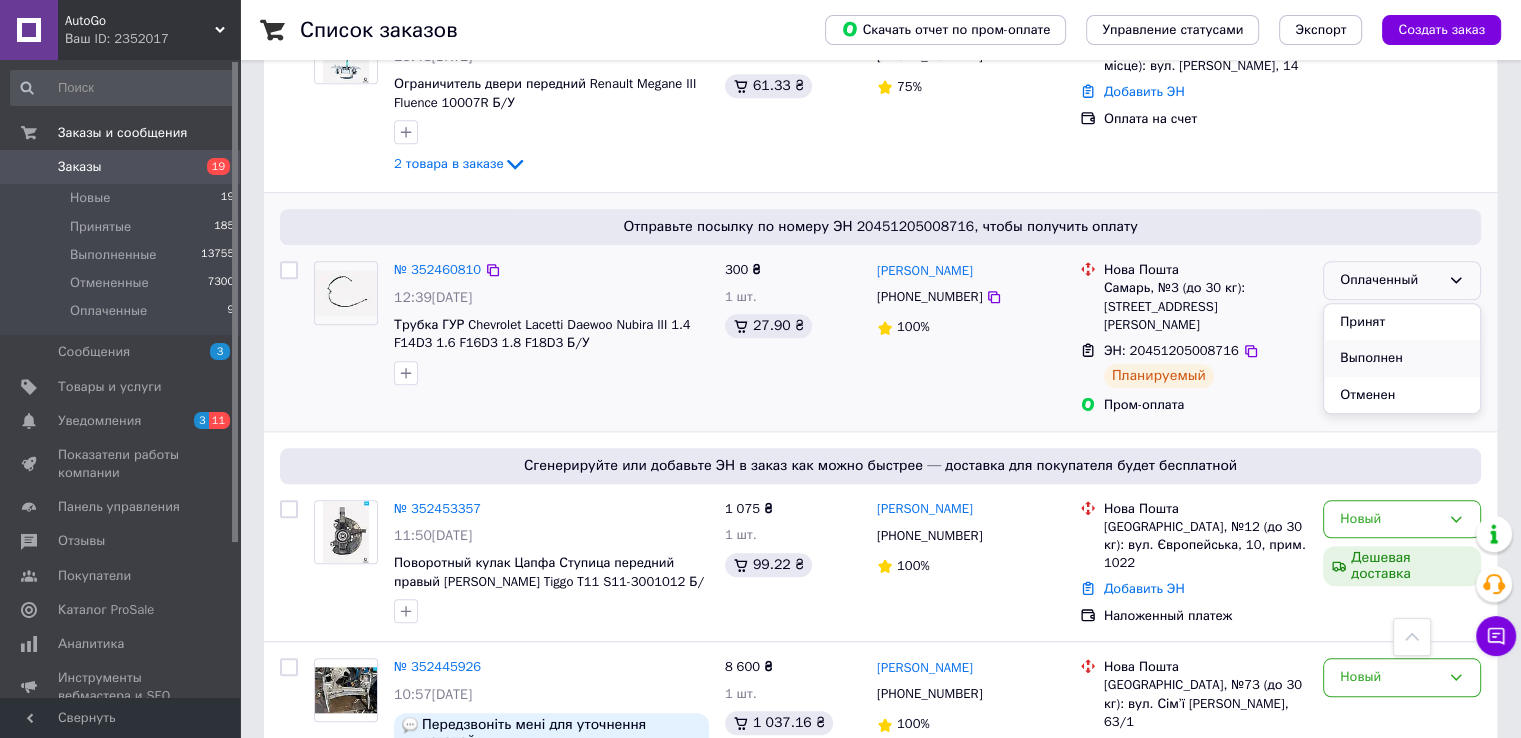 click on "Выполнен" at bounding box center [1402, 358] 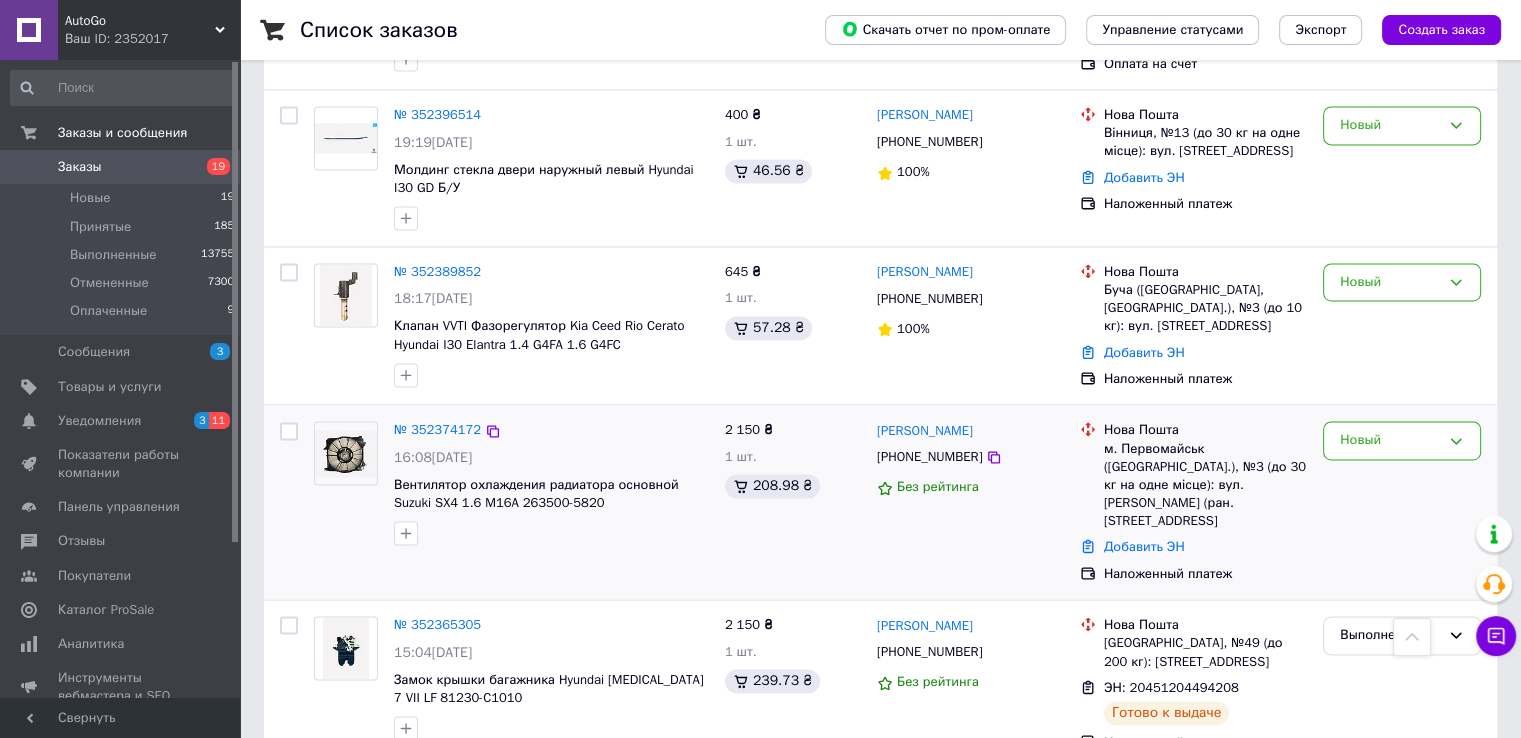 scroll, scrollTop: 2964, scrollLeft: 0, axis: vertical 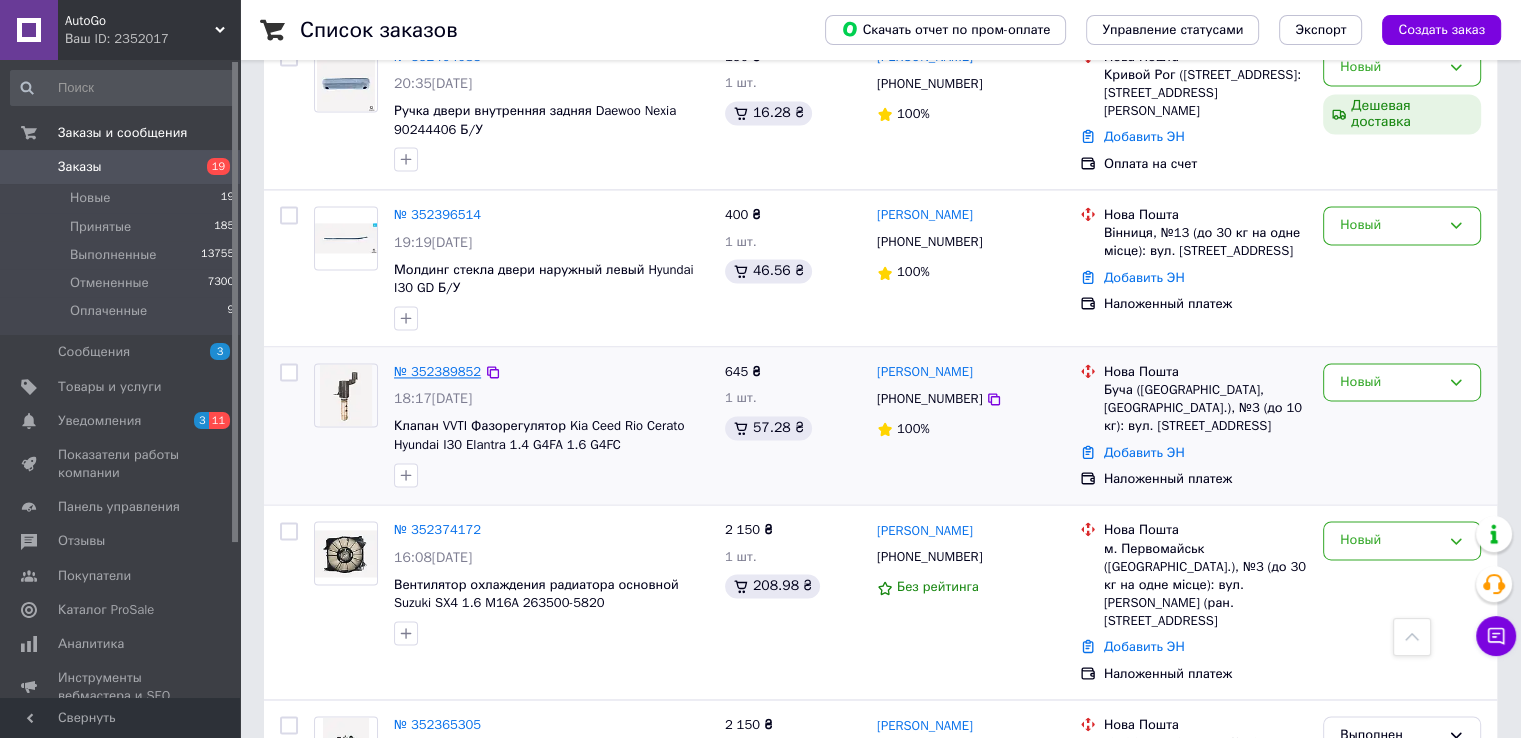 click on "№ 352389852" at bounding box center [437, 371] 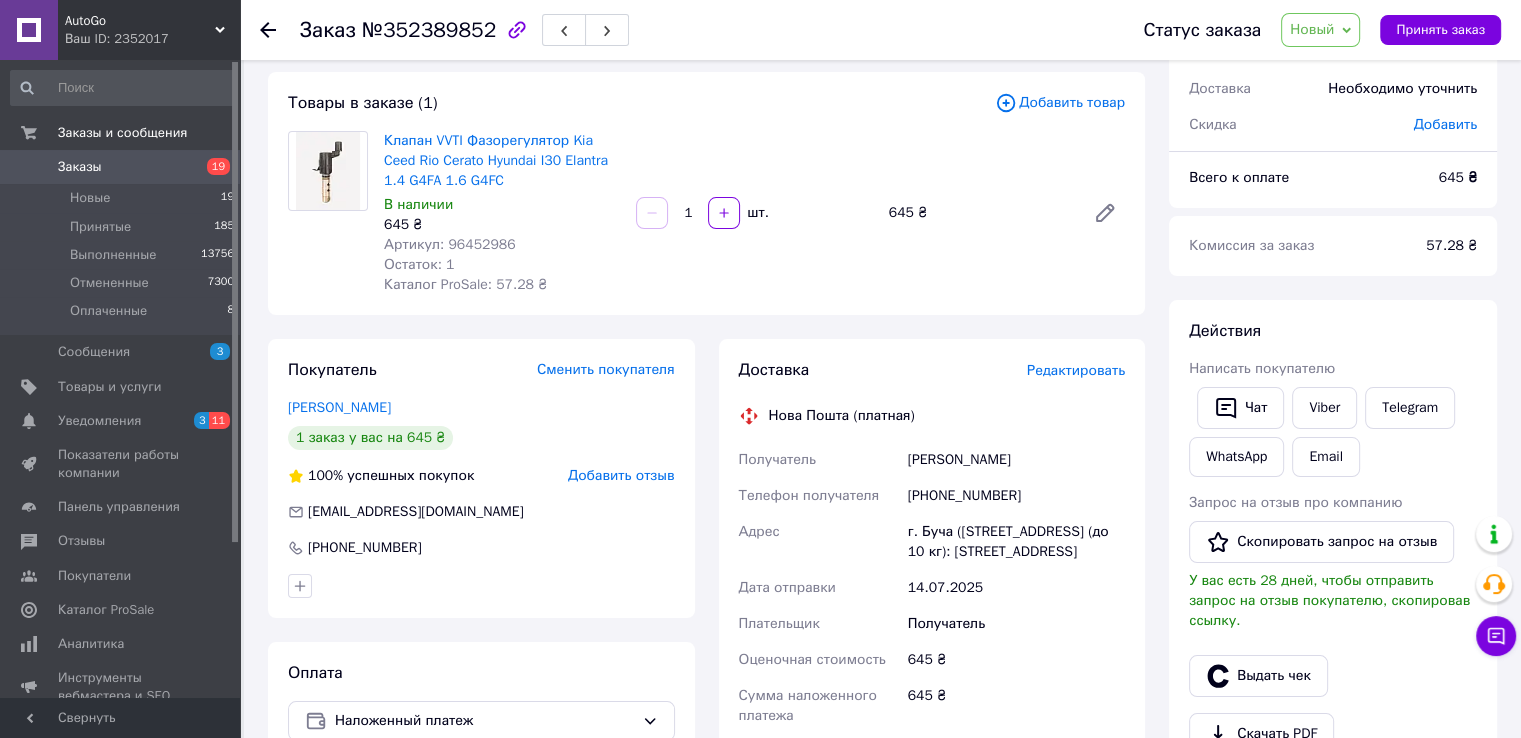 scroll, scrollTop: 0, scrollLeft: 0, axis: both 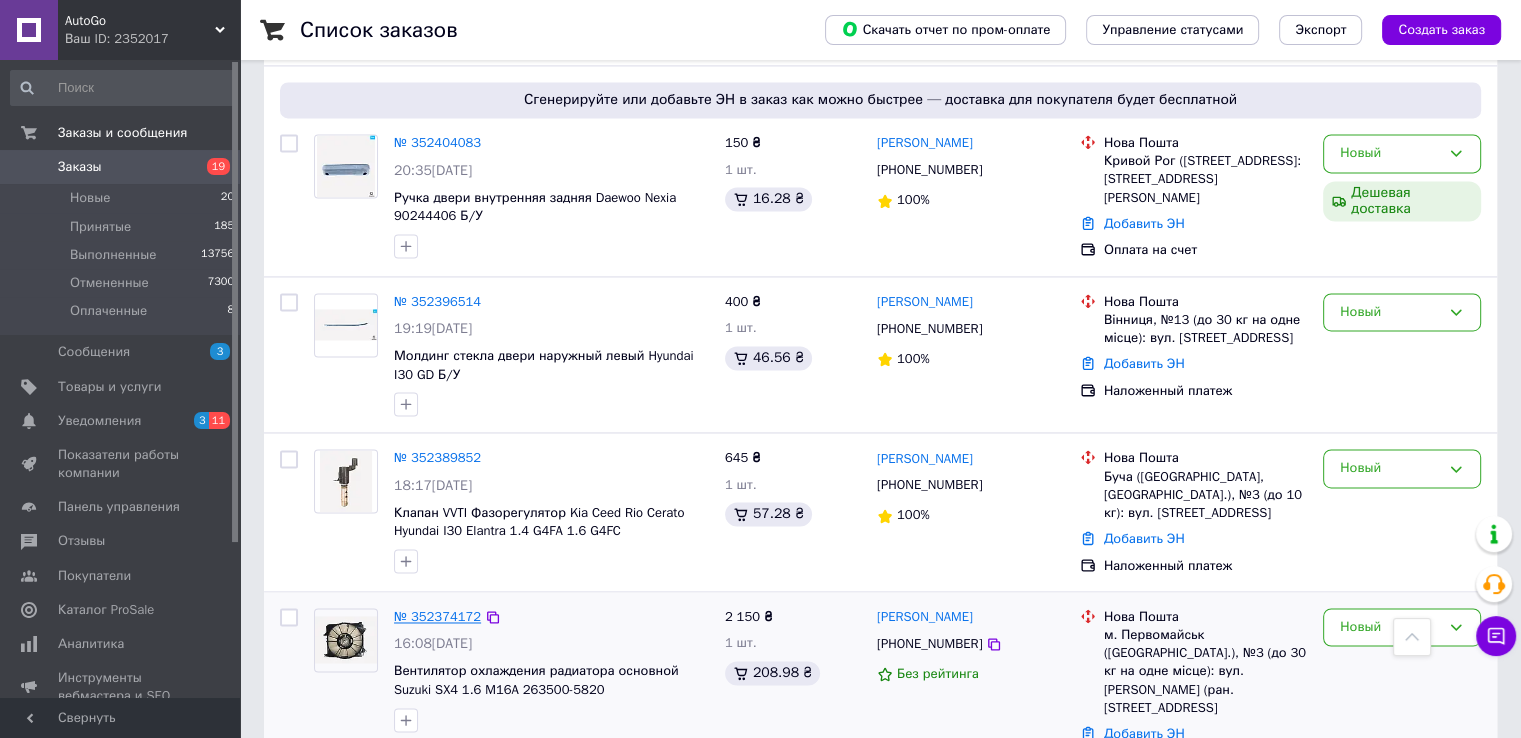 click on "№ 352374172" at bounding box center (437, 616) 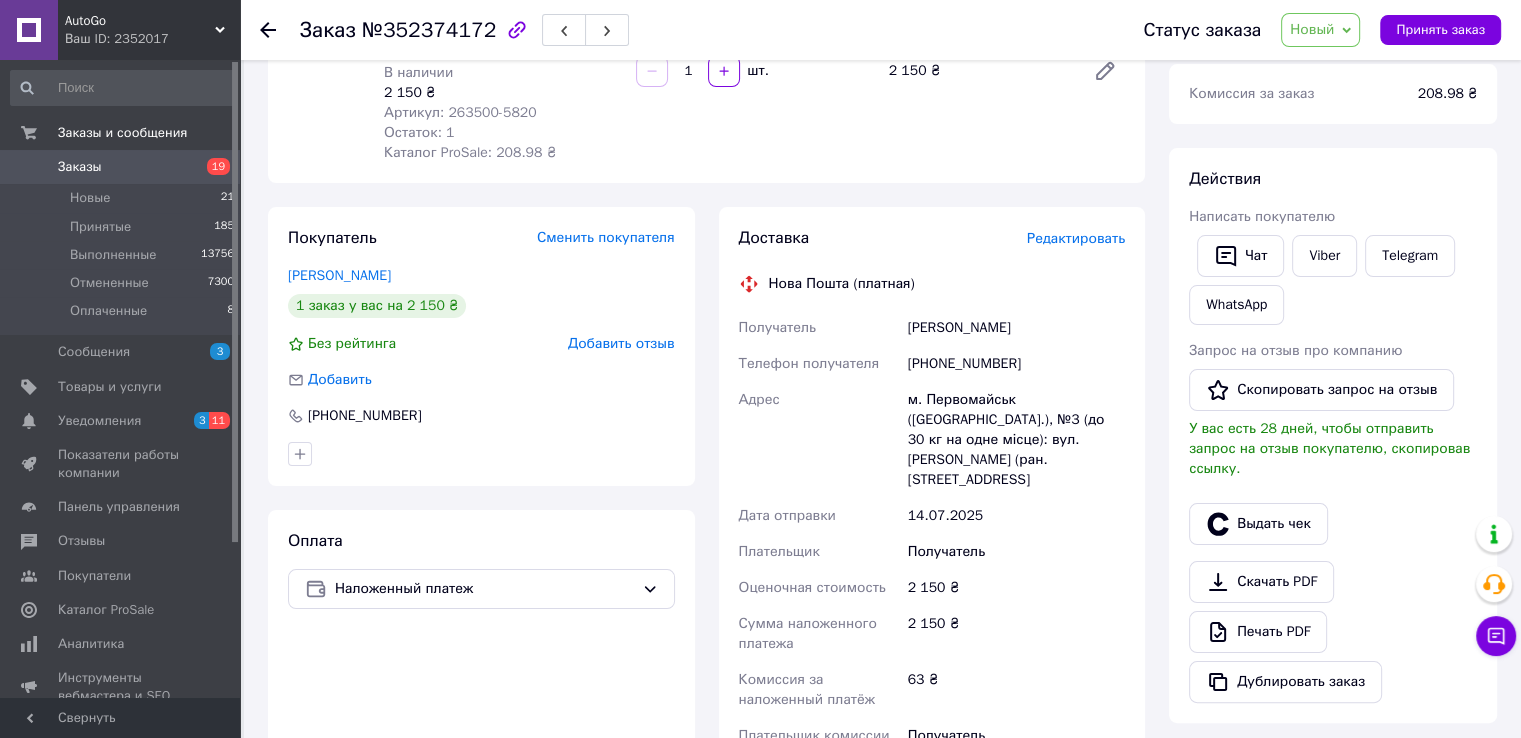 scroll, scrollTop: 0, scrollLeft: 0, axis: both 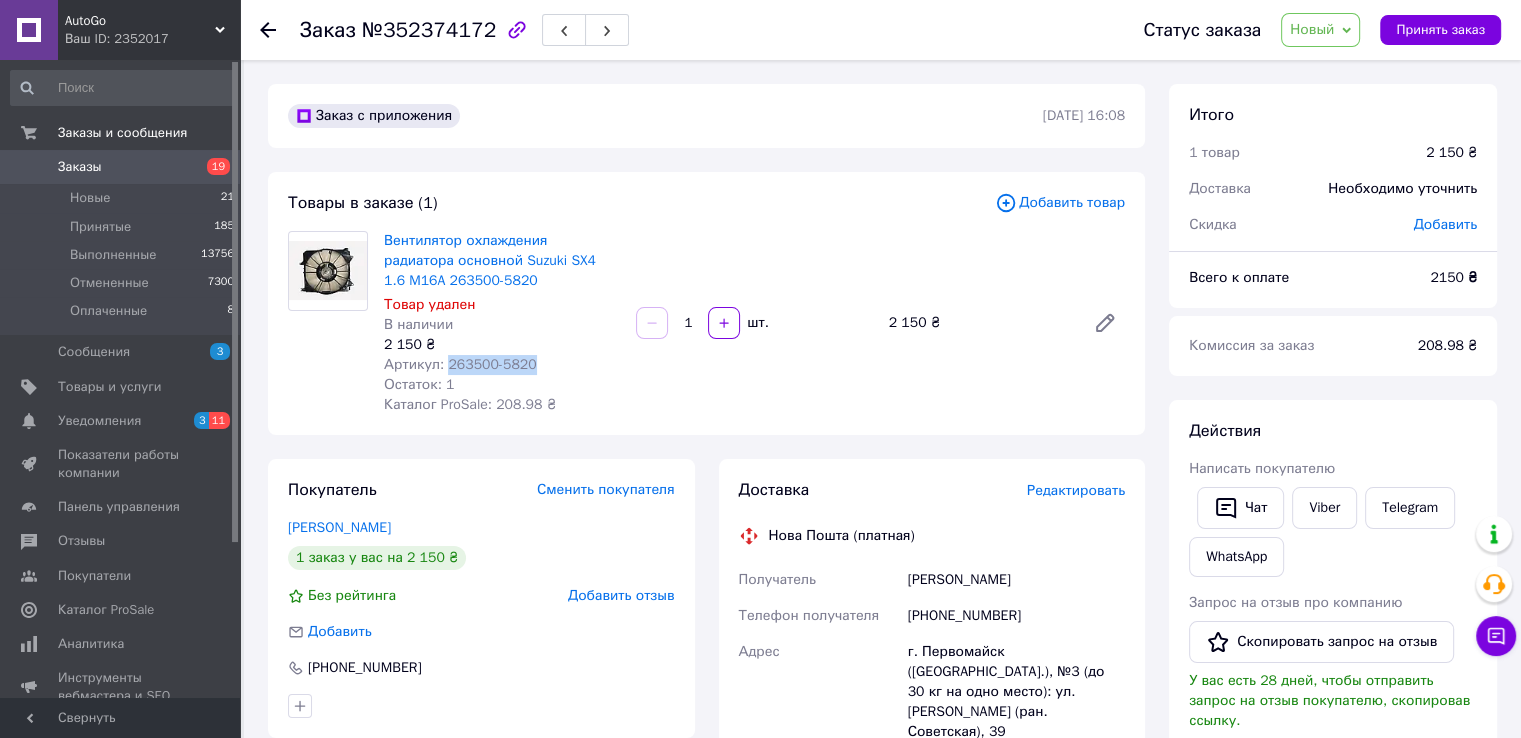 drag, startPoint x: 445, startPoint y: 363, endPoint x: 536, endPoint y: 363, distance: 91 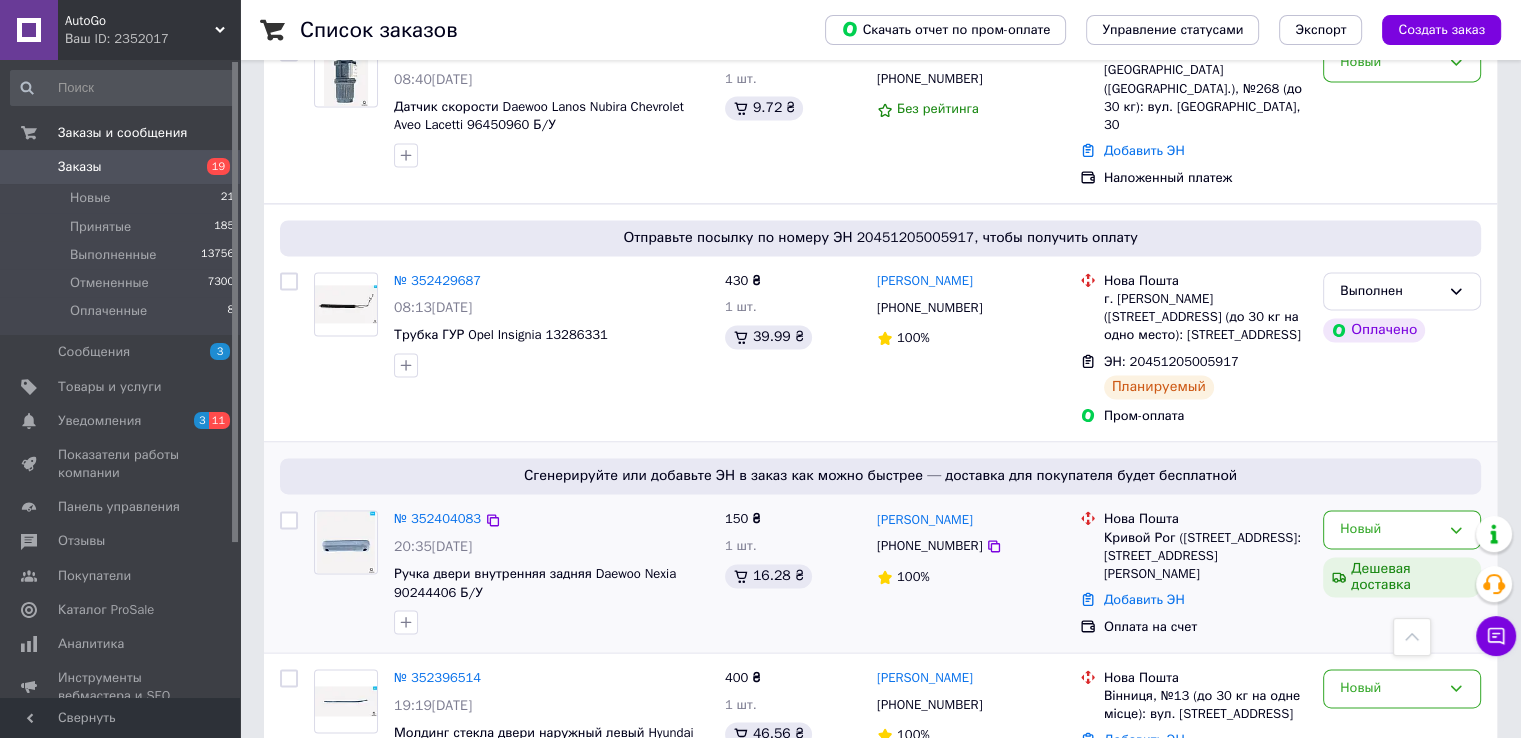 scroll, scrollTop: 2982, scrollLeft: 0, axis: vertical 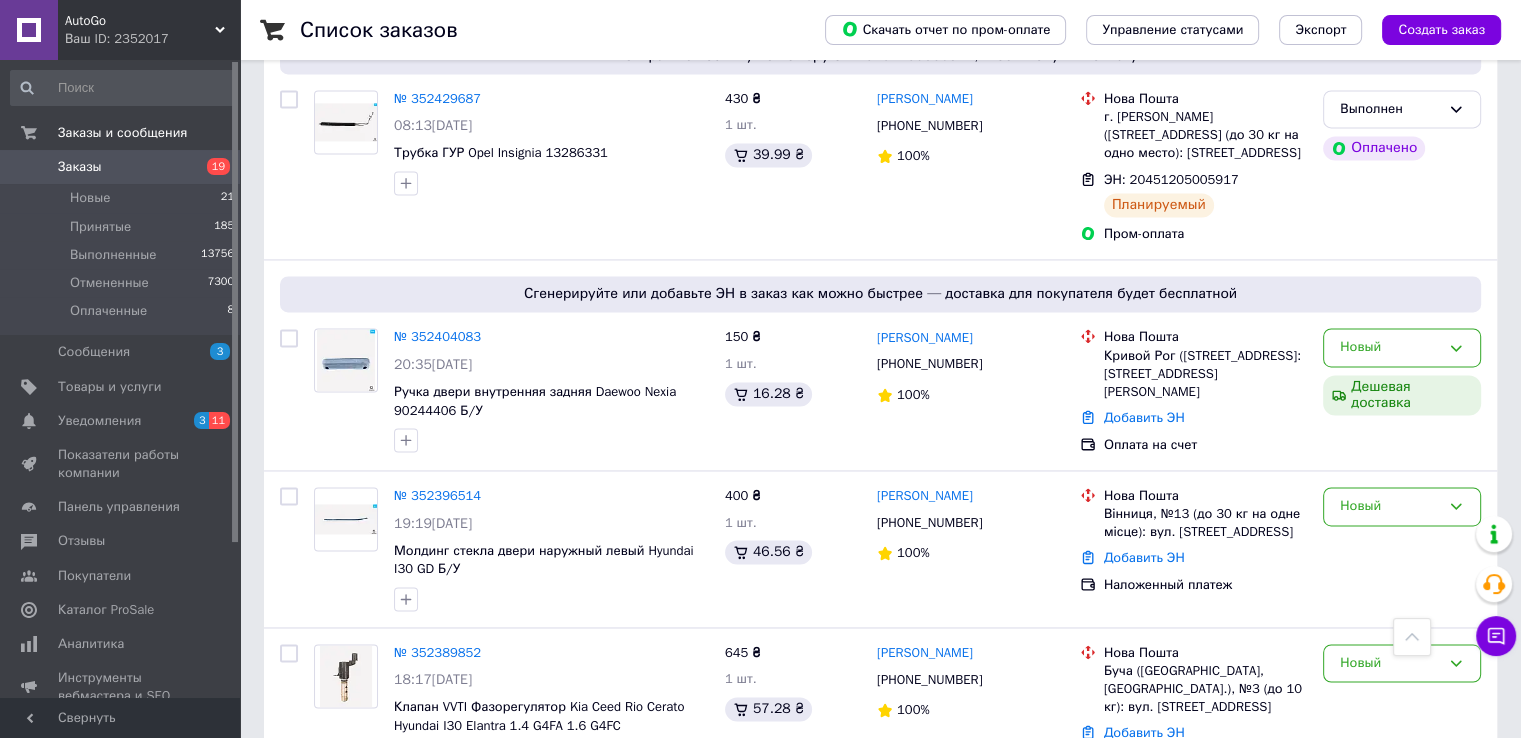 click on "2" at bounding box center (327, 830) 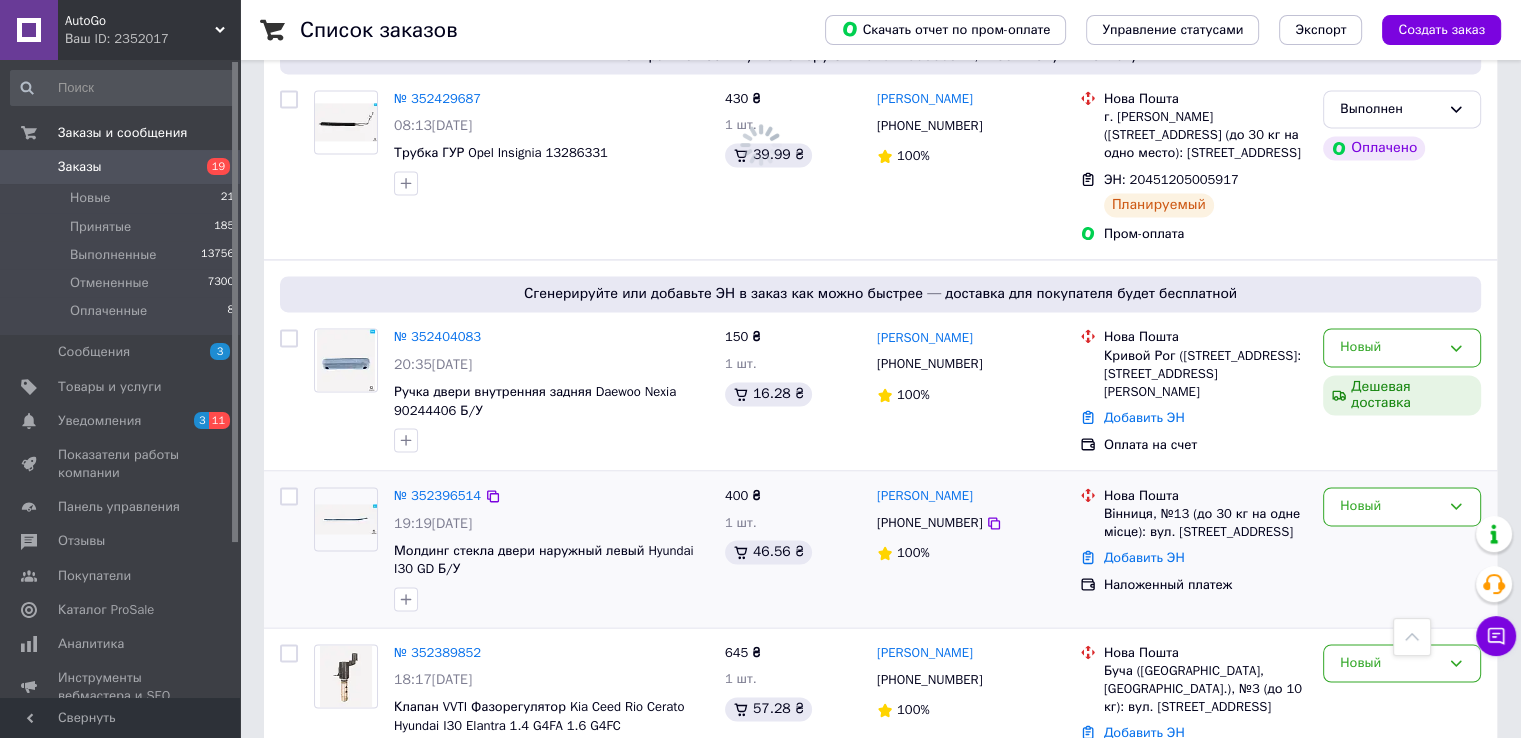 scroll, scrollTop: 0, scrollLeft: 0, axis: both 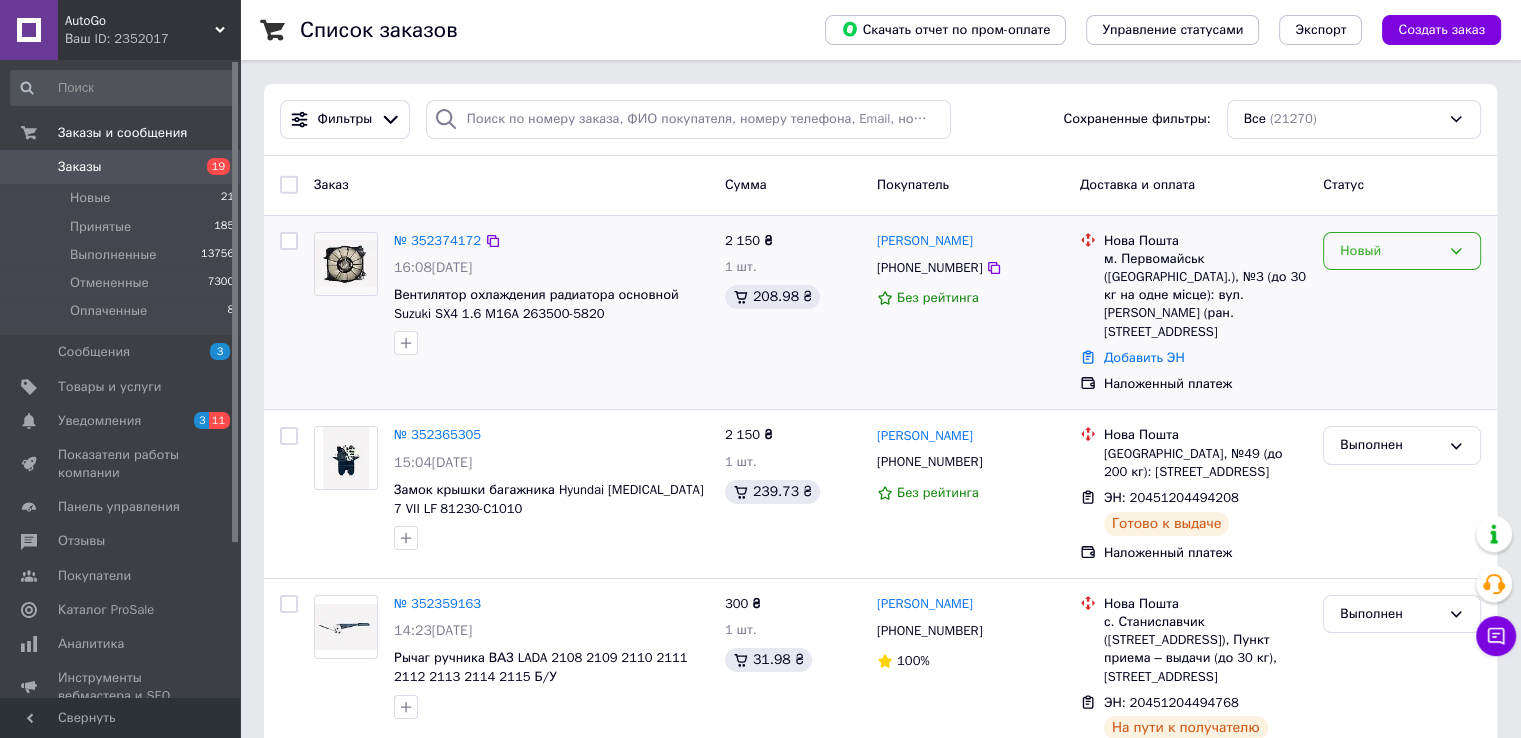 click 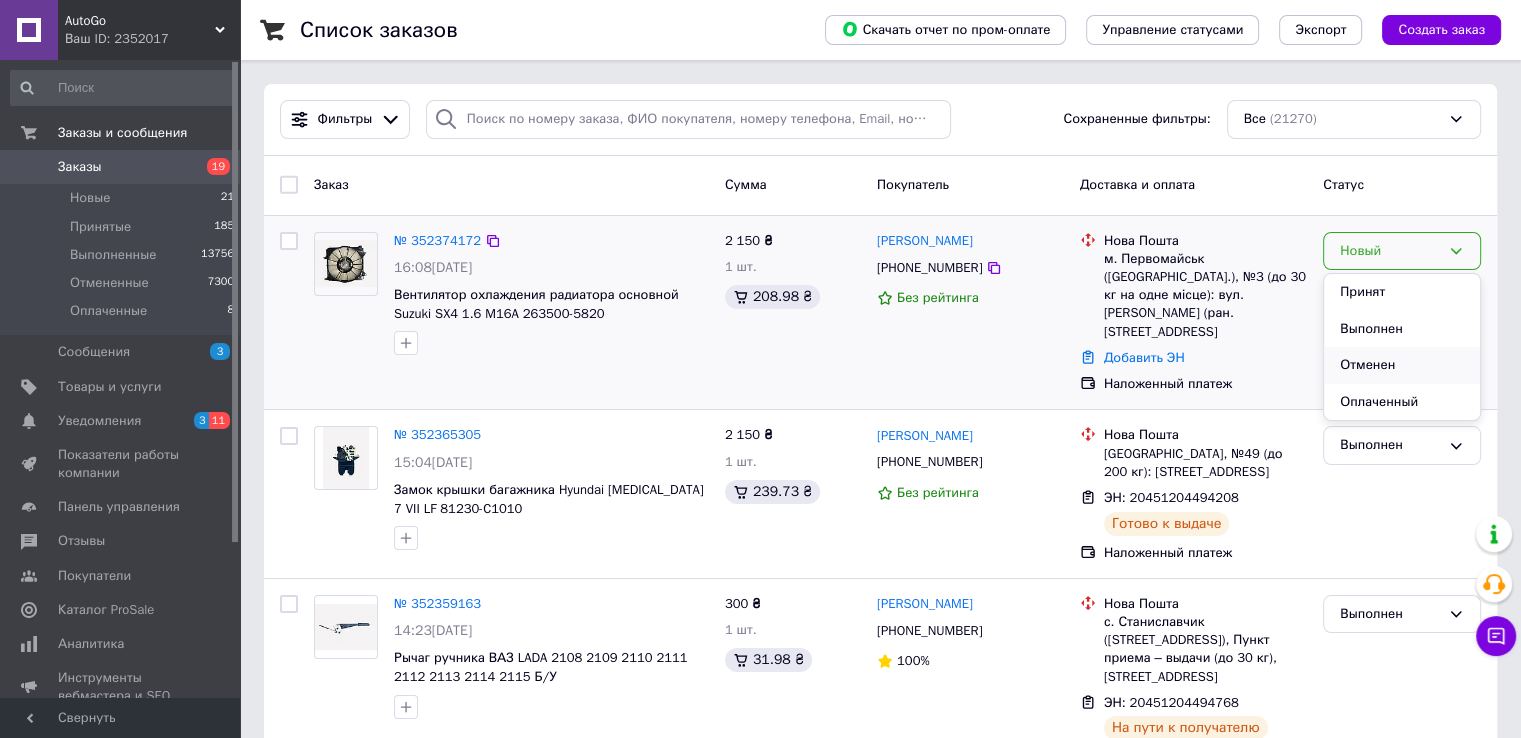 click on "Отменен" at bounding box center [1402, 365] 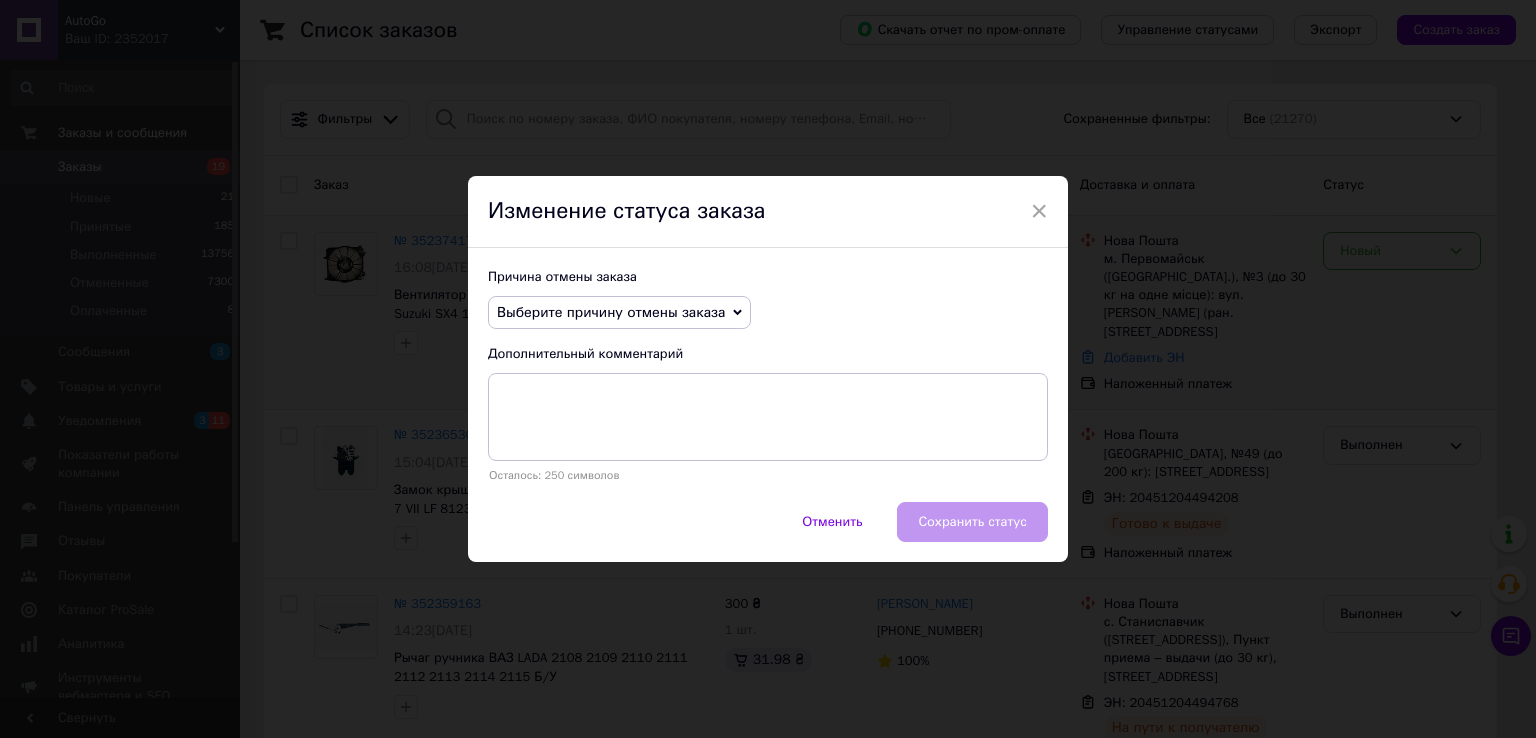 click on "Выберите причину отмены заказа" at bounding box center (611, 312) 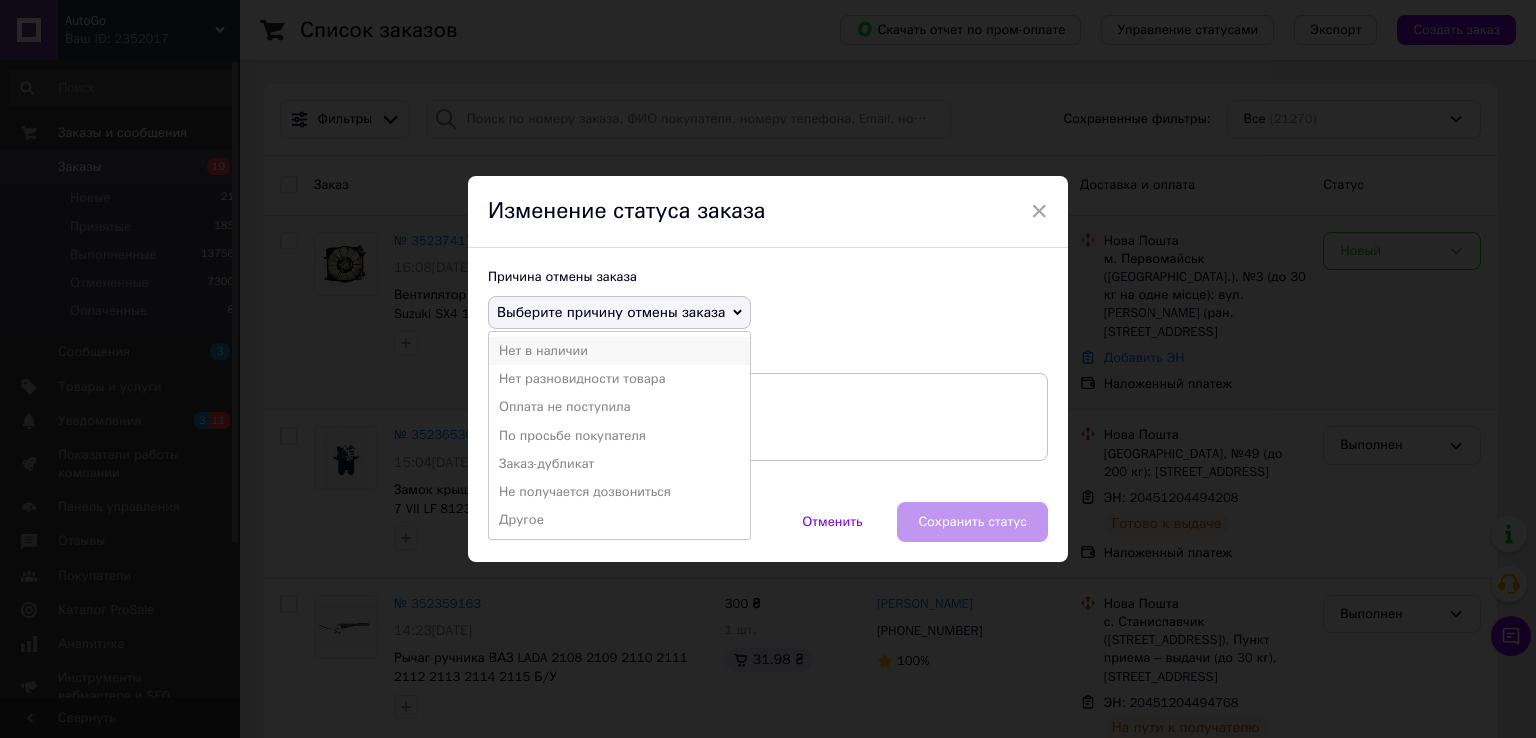 click on "Нет в наличии" at bounding box center [619, 351] 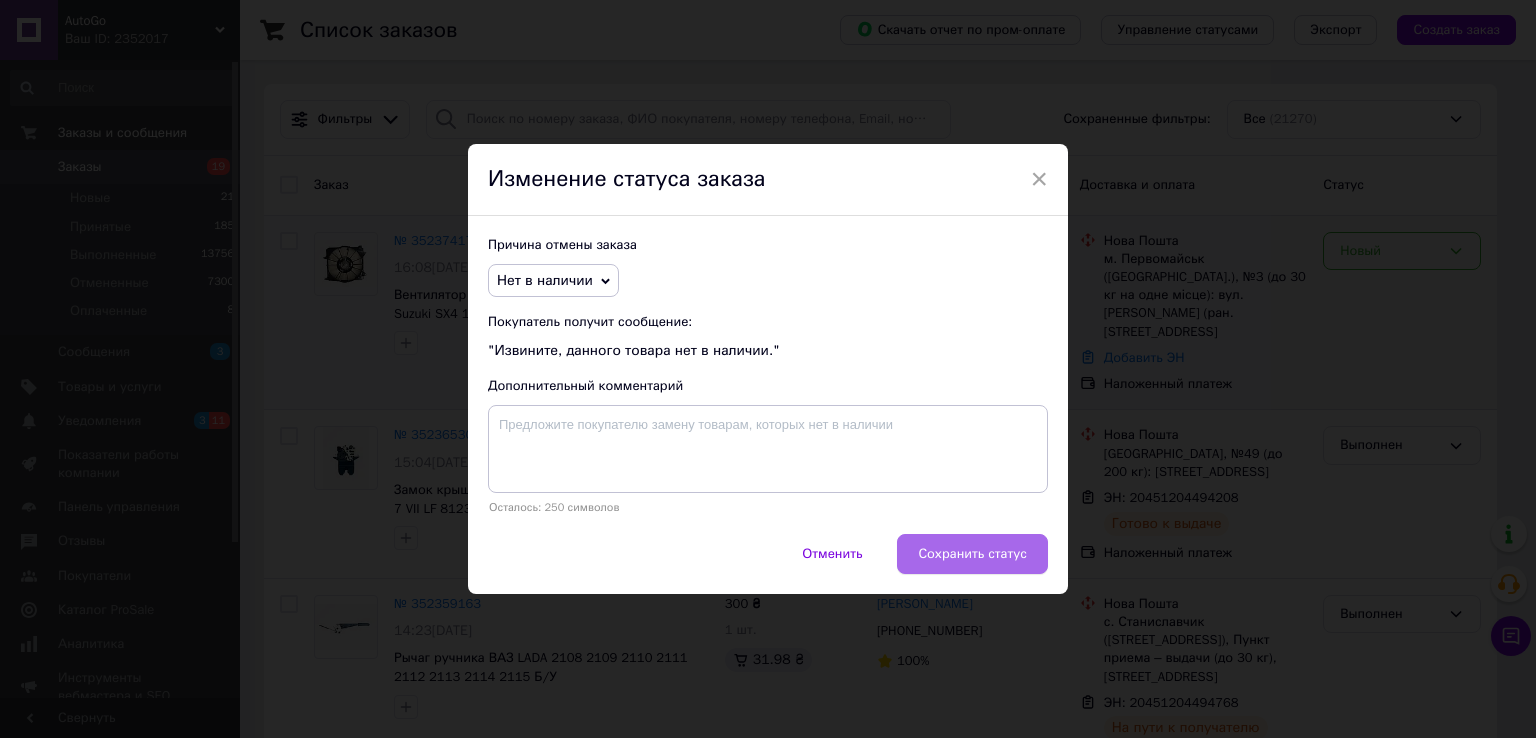 click on "Сохранить статус" at bounding box center [972, 554] 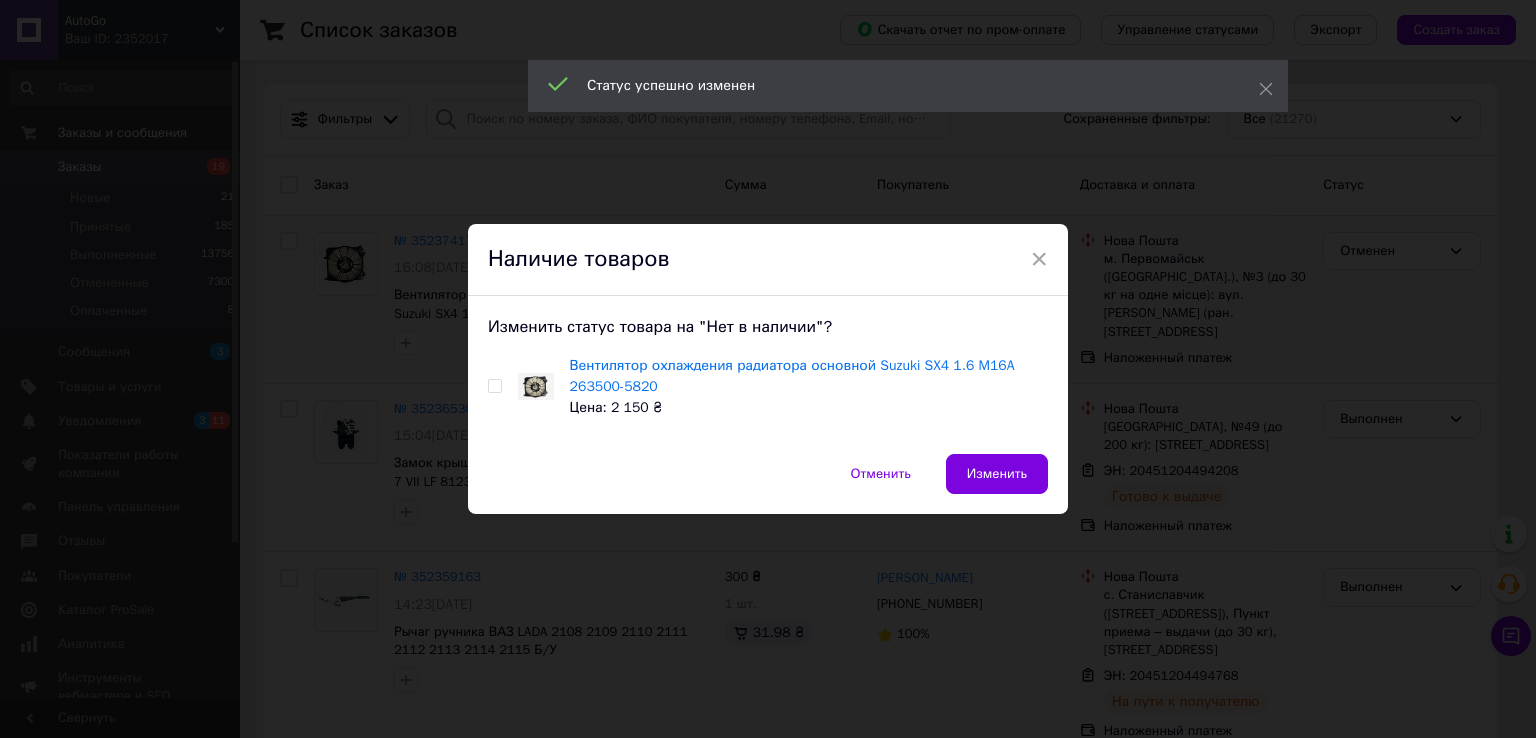 click at bounding box center (494, 386) 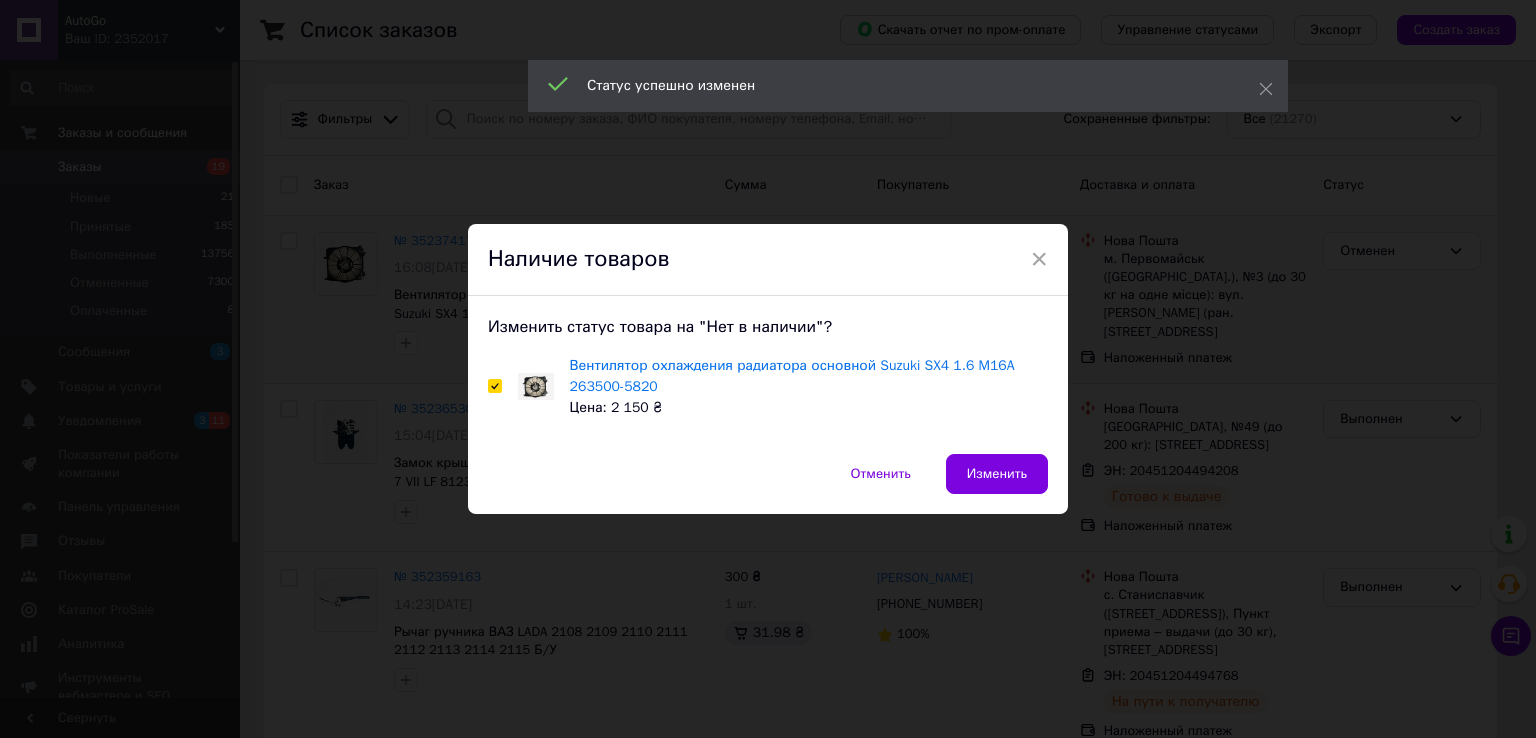 checkbox on "true" 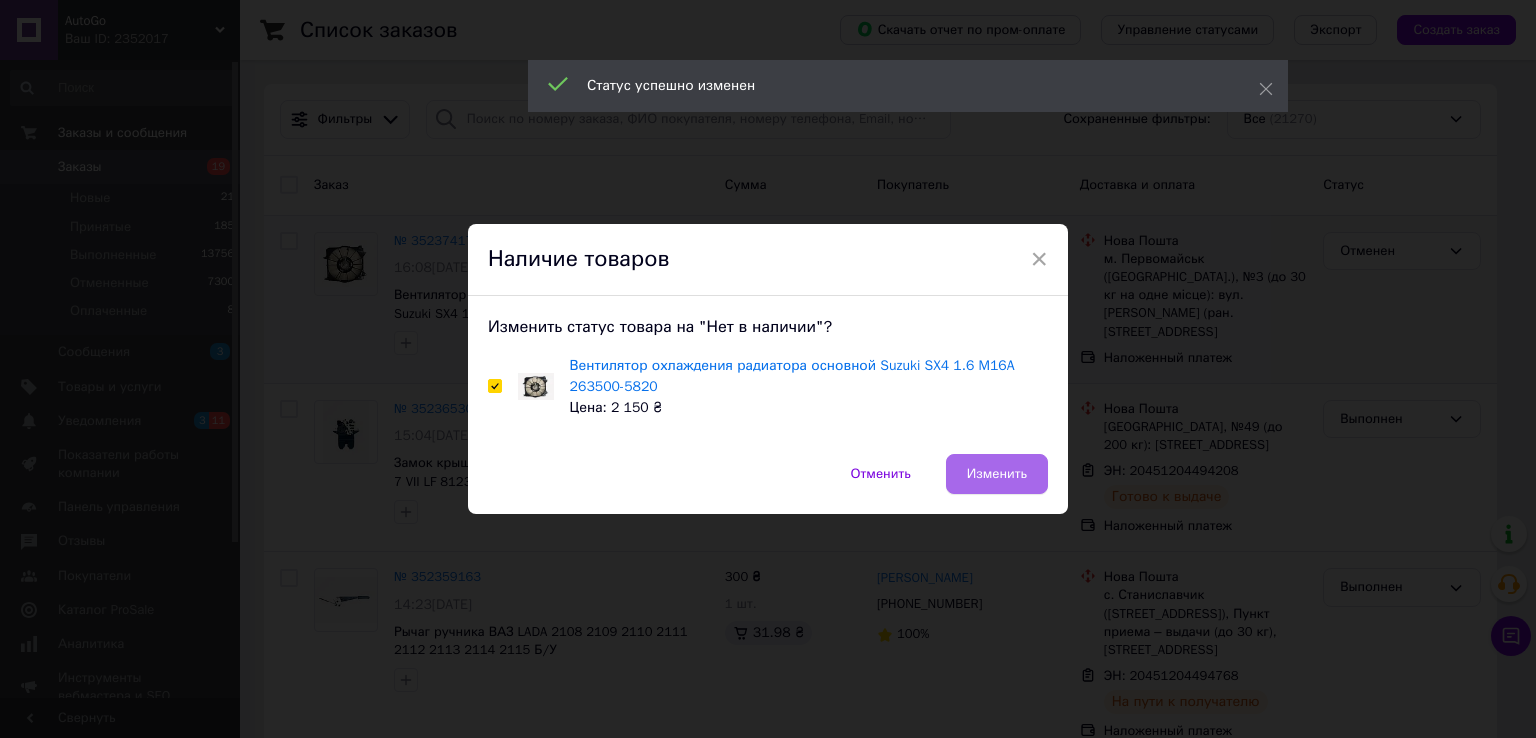 click on "Изменить" at bounding box center [997, 474] 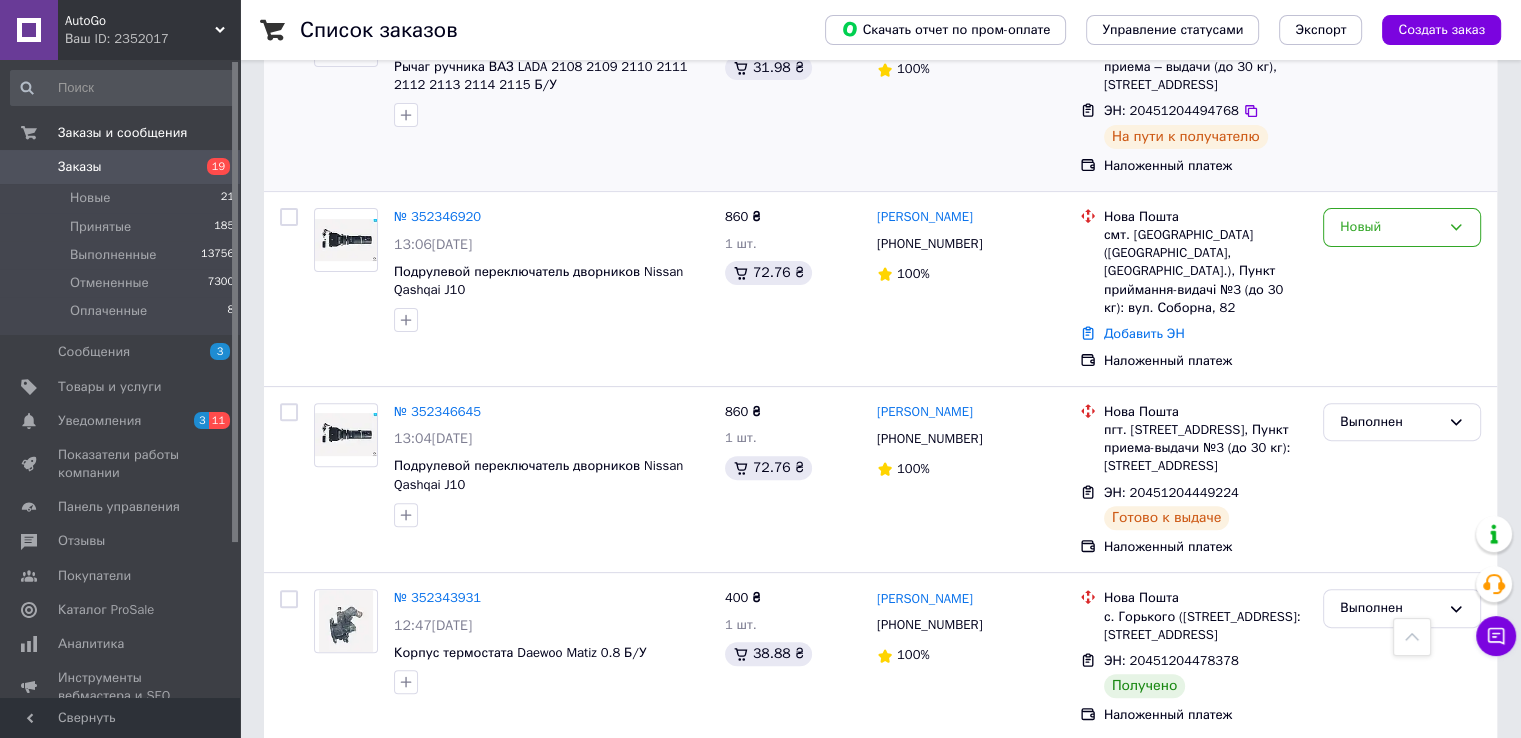 scroll, scrollTop: 600, scrollLeft: 0, axis: vertical 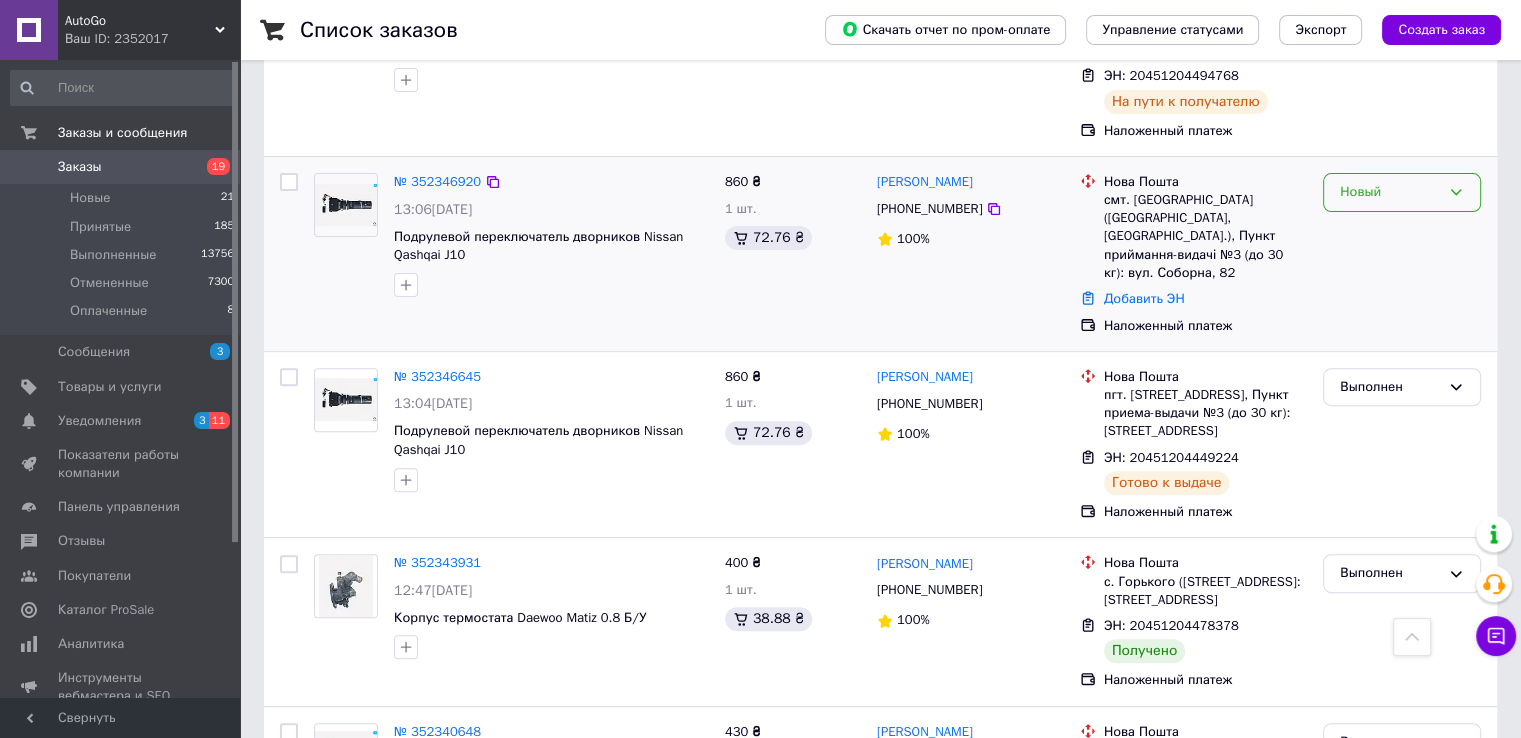 click on "Новый" at bounding box center (1390, 192) 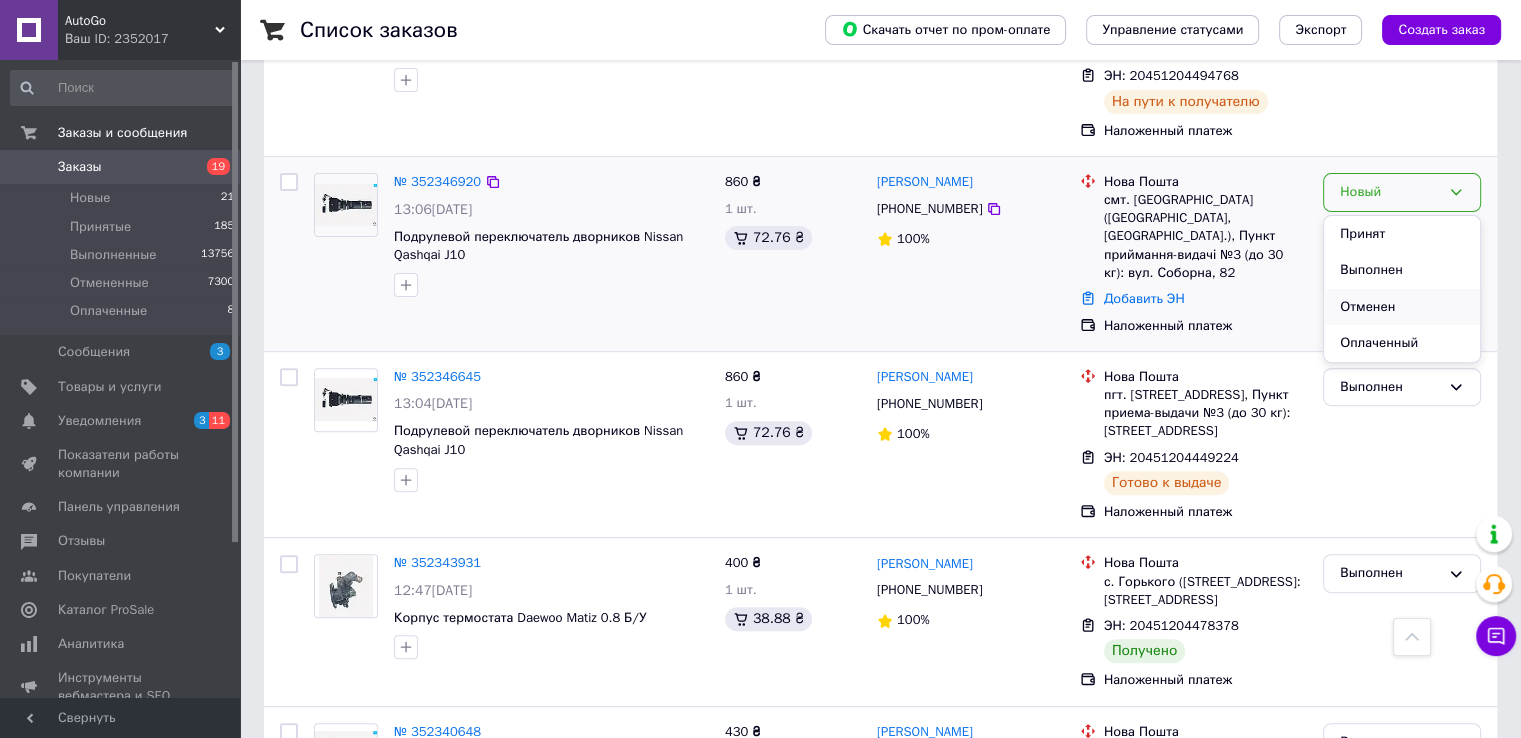 click on "Отменен" at bounding box center [1402, 307] 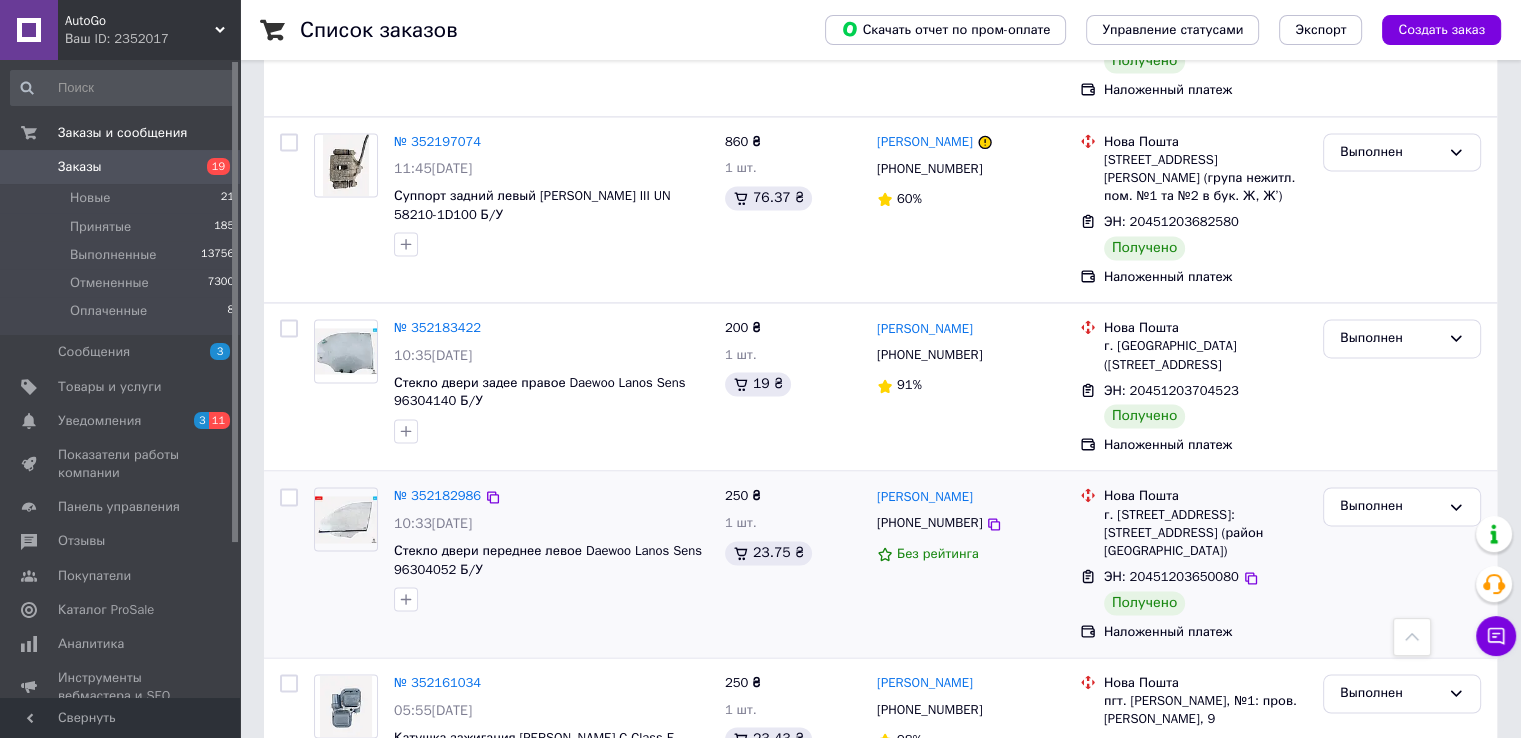 scroll, scrollTop: 3105, scrollLeft: 0, axis: vertical 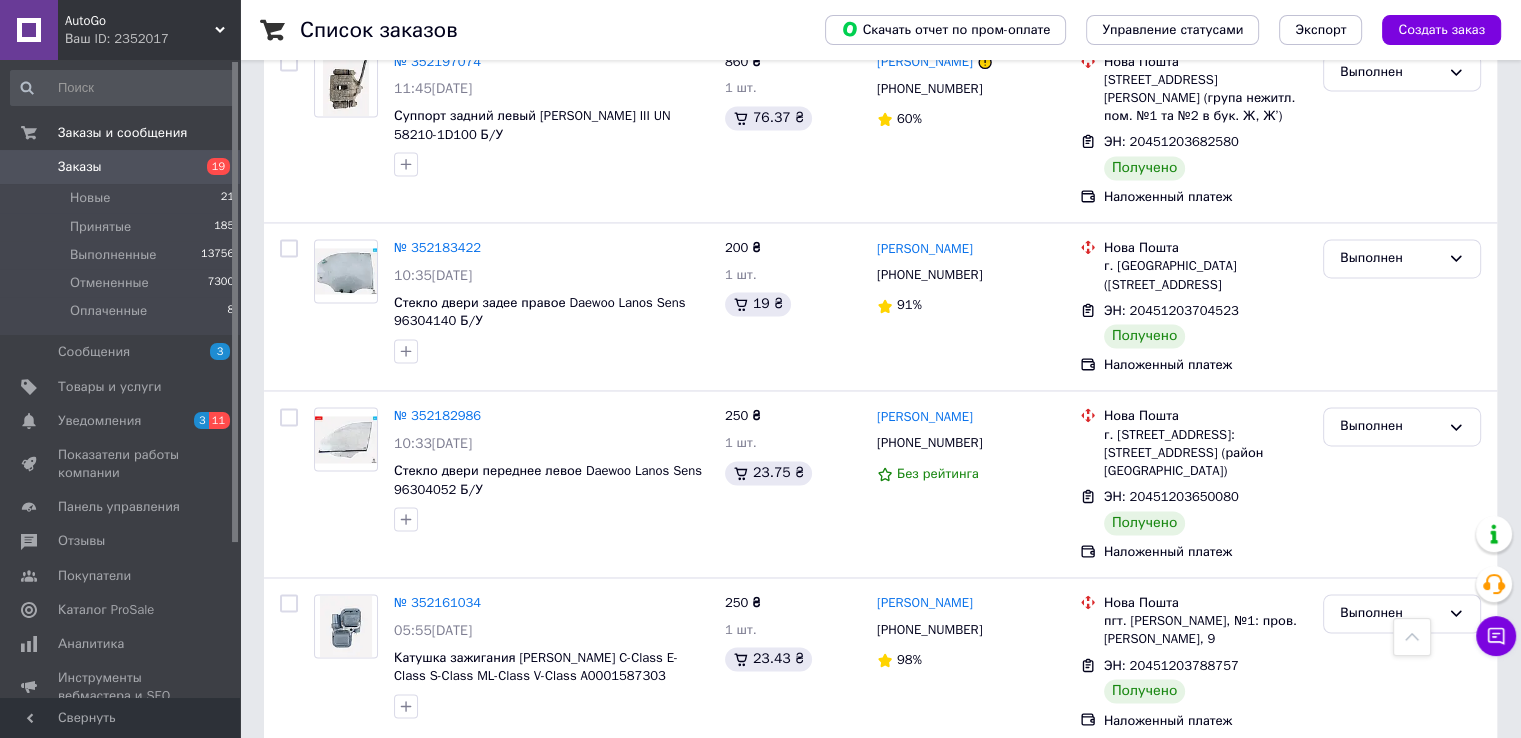 click on "1" at bounding box center (415, 790) 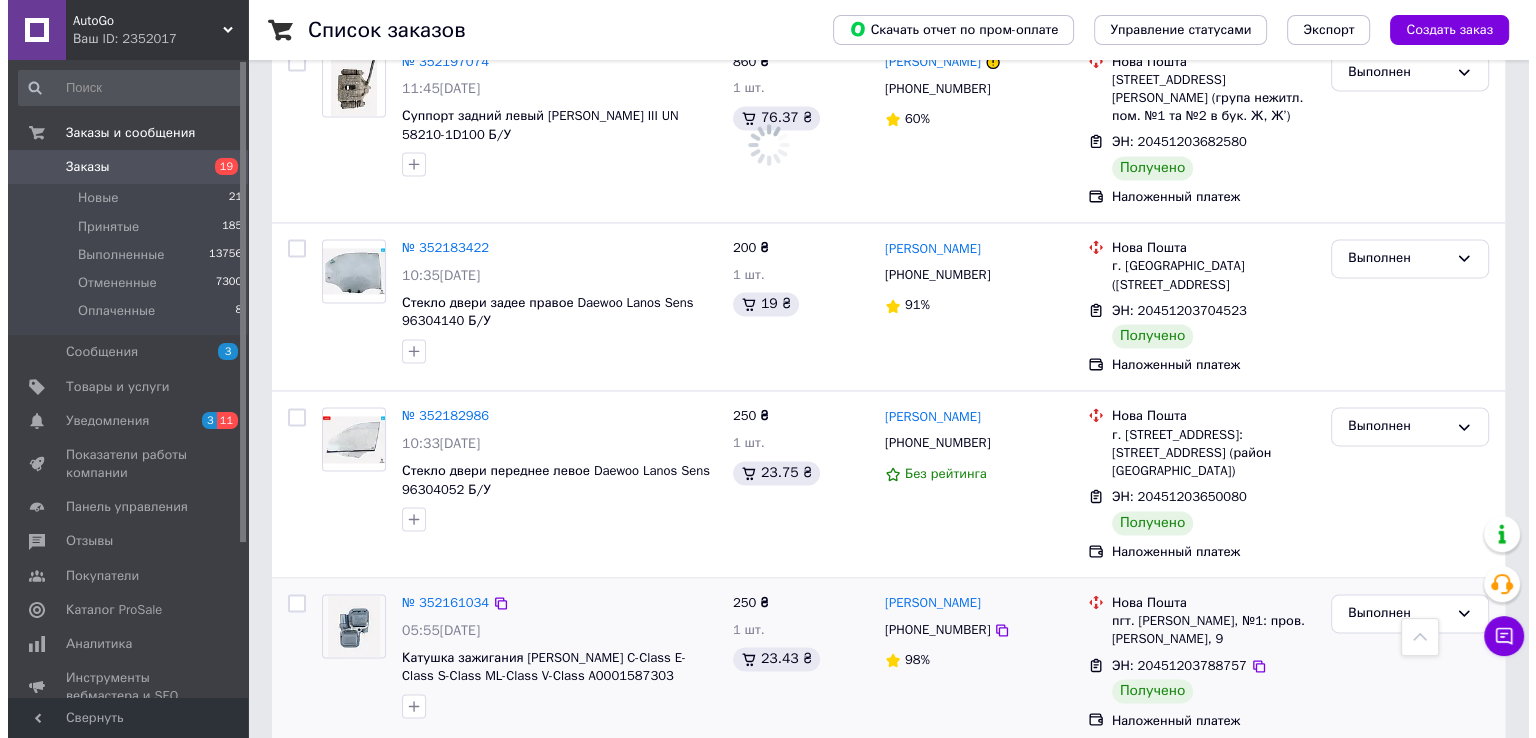 scroll, scrollTop: 0, scrollLeft: 0, axis: both 